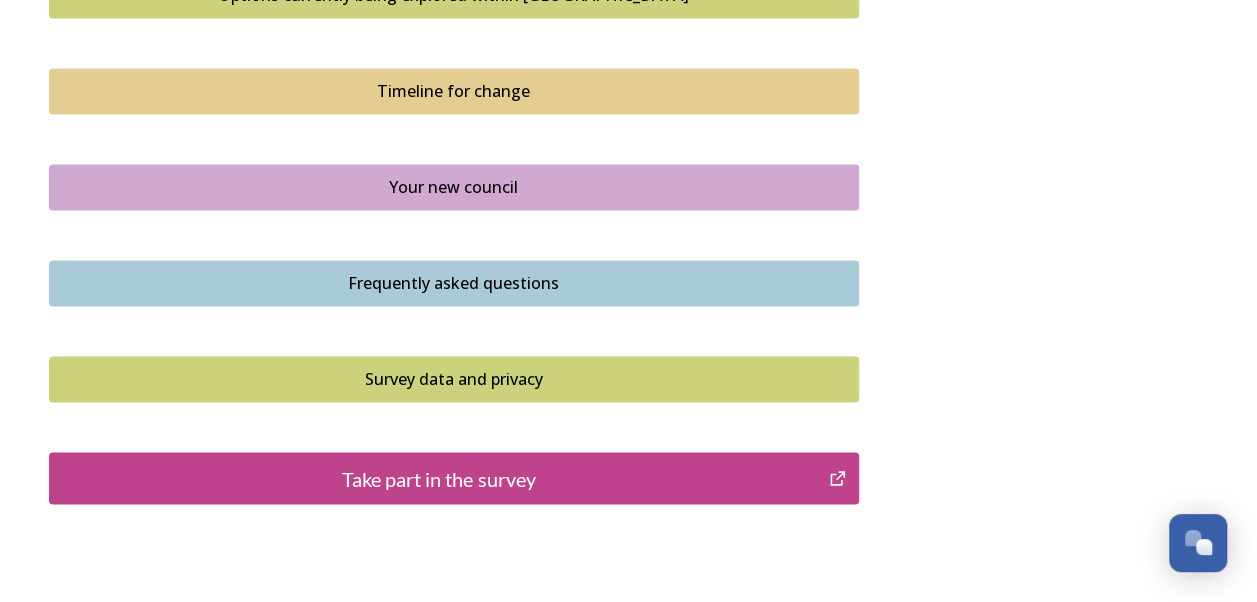 scroll, scrollTop: 1544, scrollLeft: 0, axis: vertical 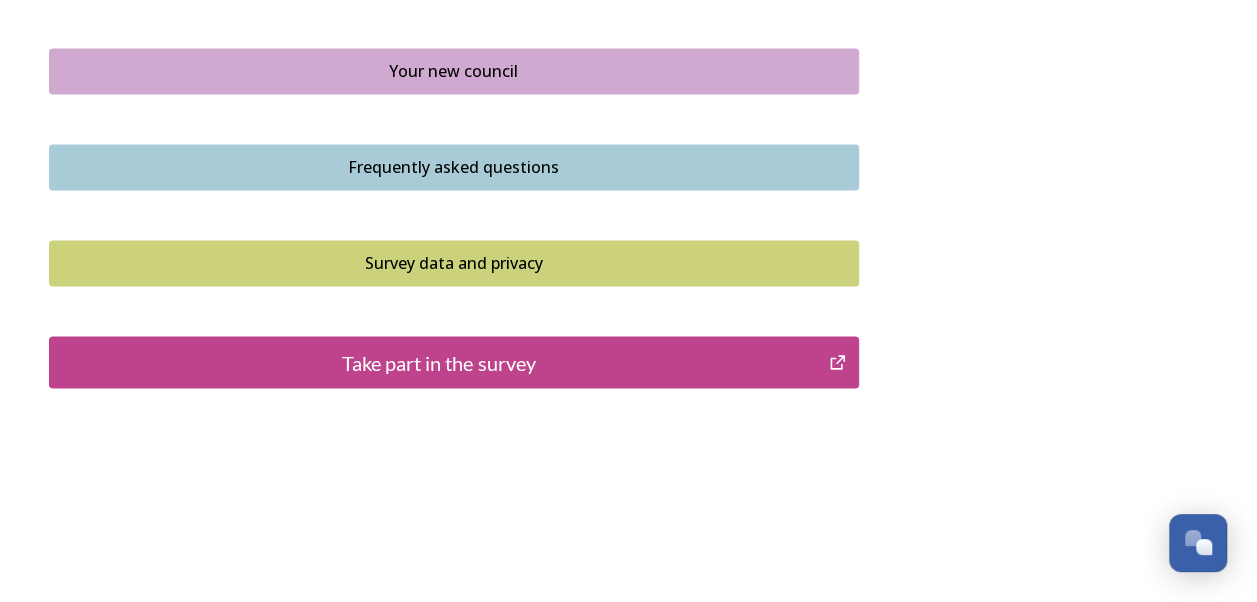 click on "Take part in the survey" at bounding box center [439, 362] 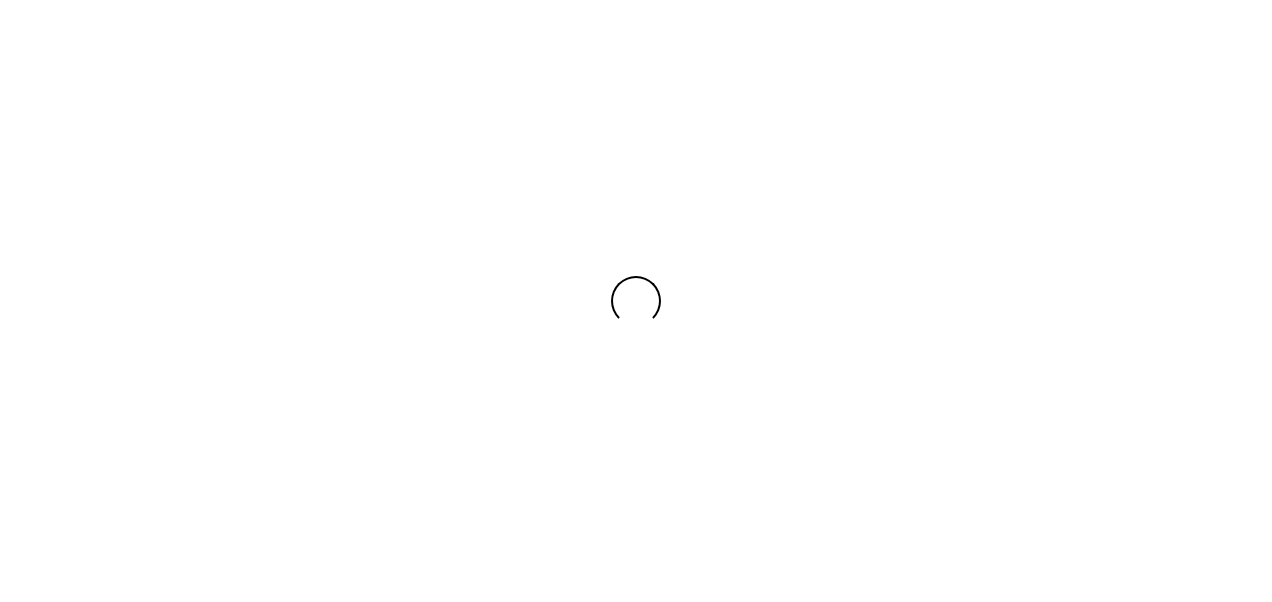 scroll, scrollTop: 0, scrollLeft: 0, axis: both 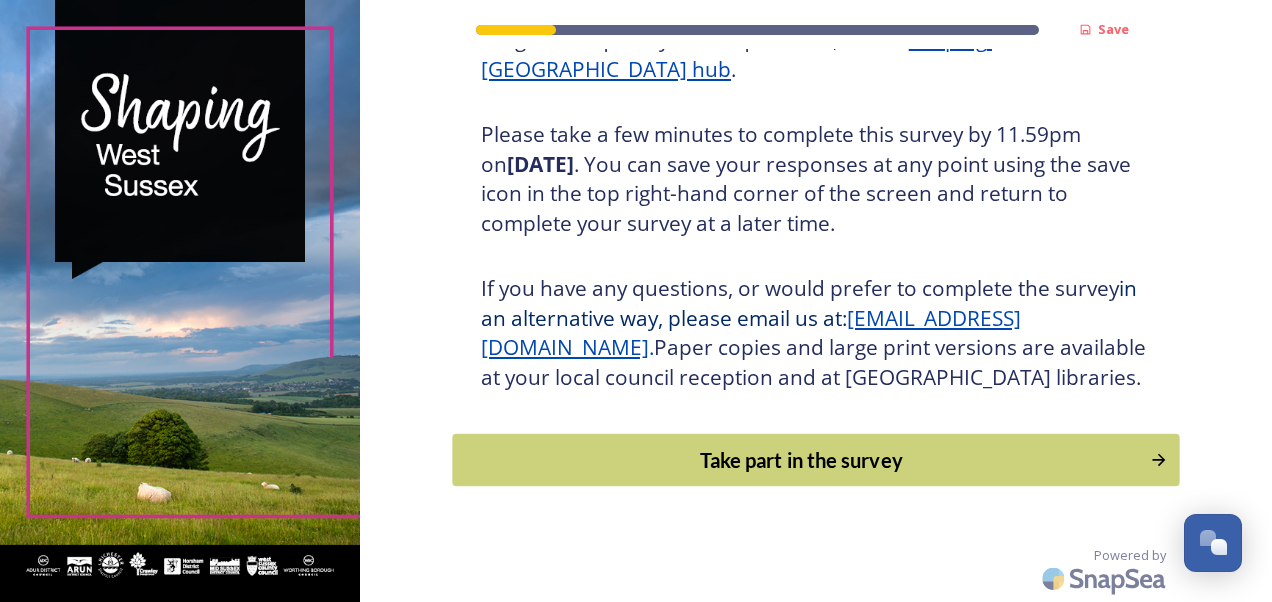 click on "Take part in the survey" at bounding box center (801, 460) 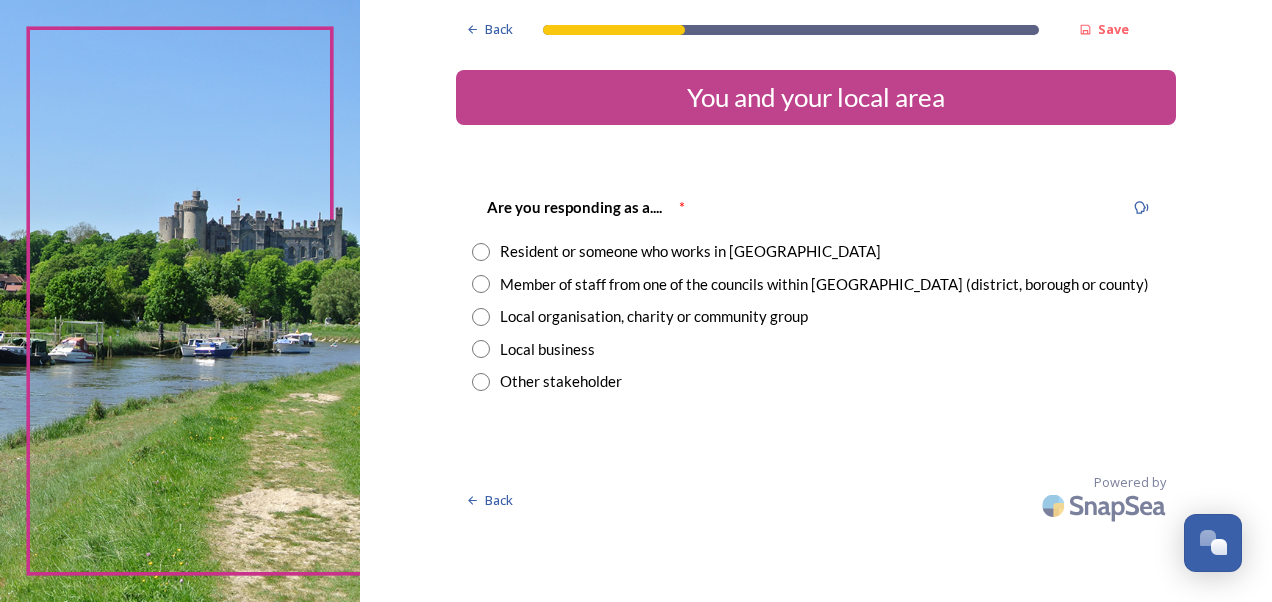 click on "Member of staff from one of the councils within [GEOGRAPHIC_DATA] (district, borough or county)" at bounding box center [824, 284] 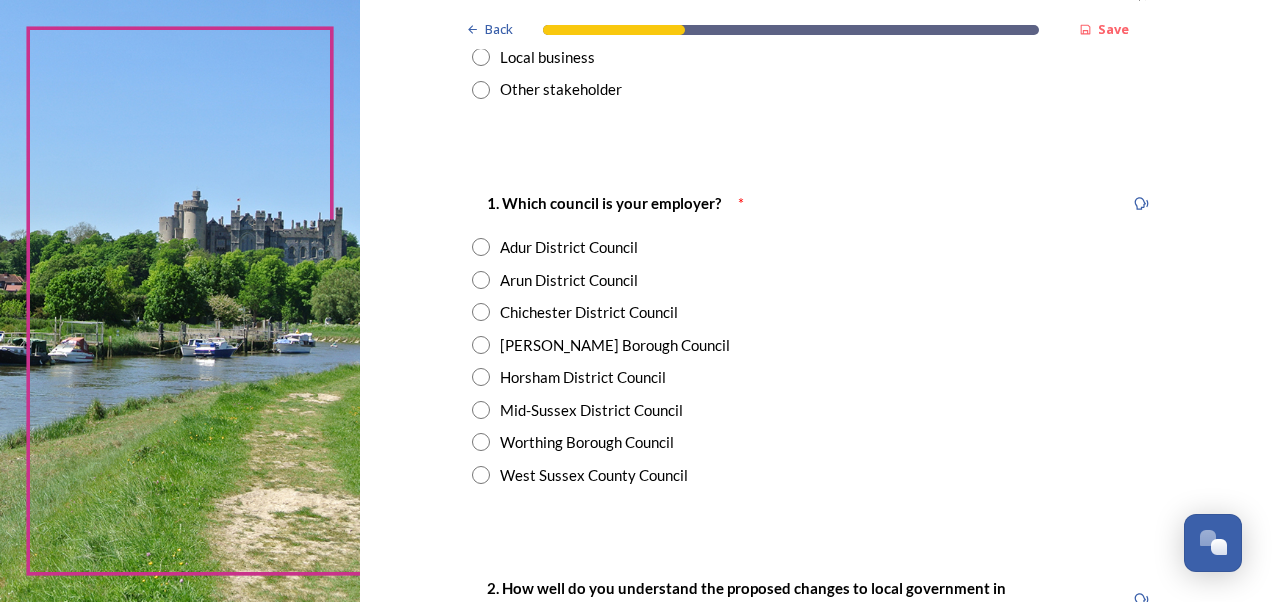 scroll, scrollTop: 300, scrollLeft: 0, axis: vertical 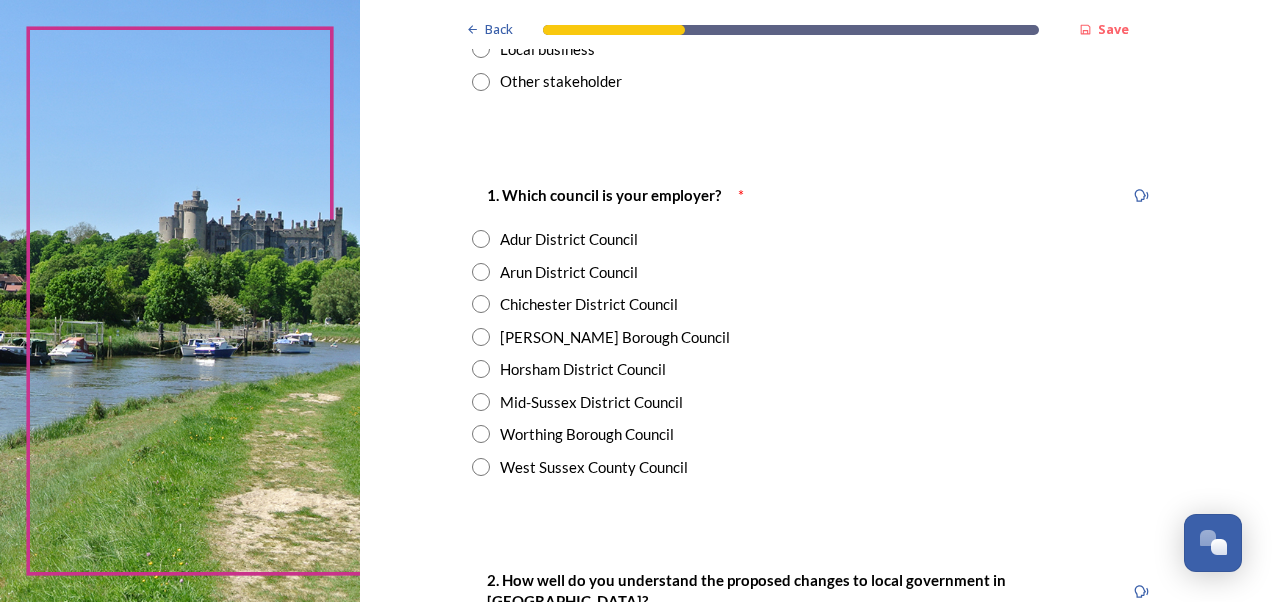 click on "West Sussex County Council" at bounding box center [594, 467] 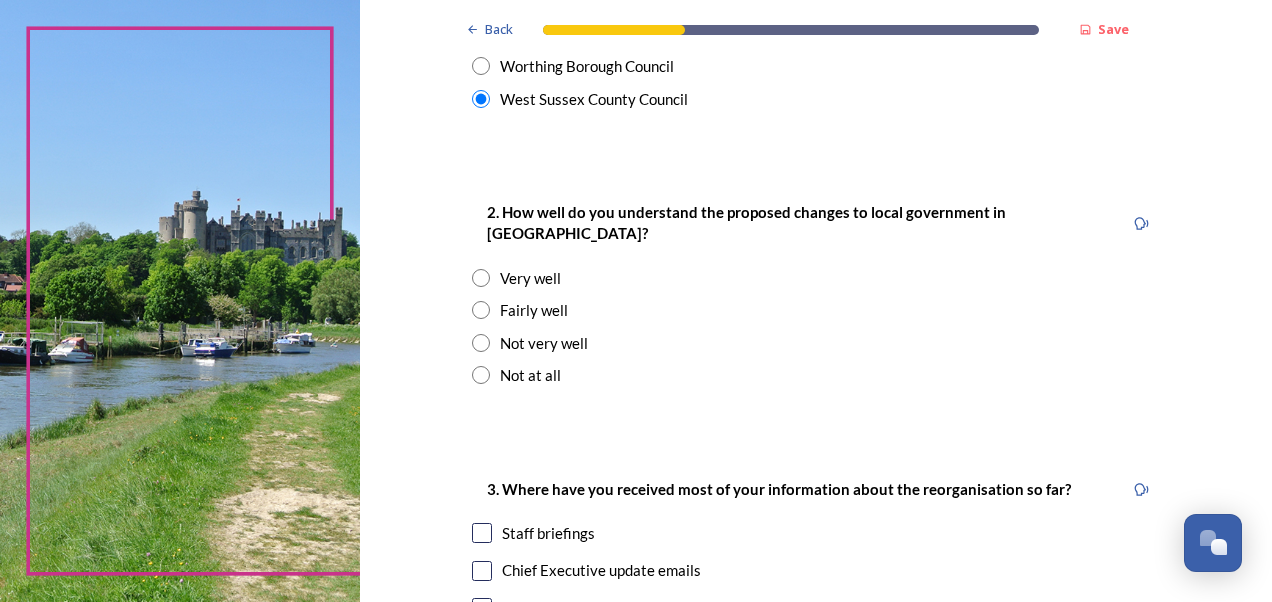 scroll, scrollTop: 700, scrollLeft: 0, axis: vertical 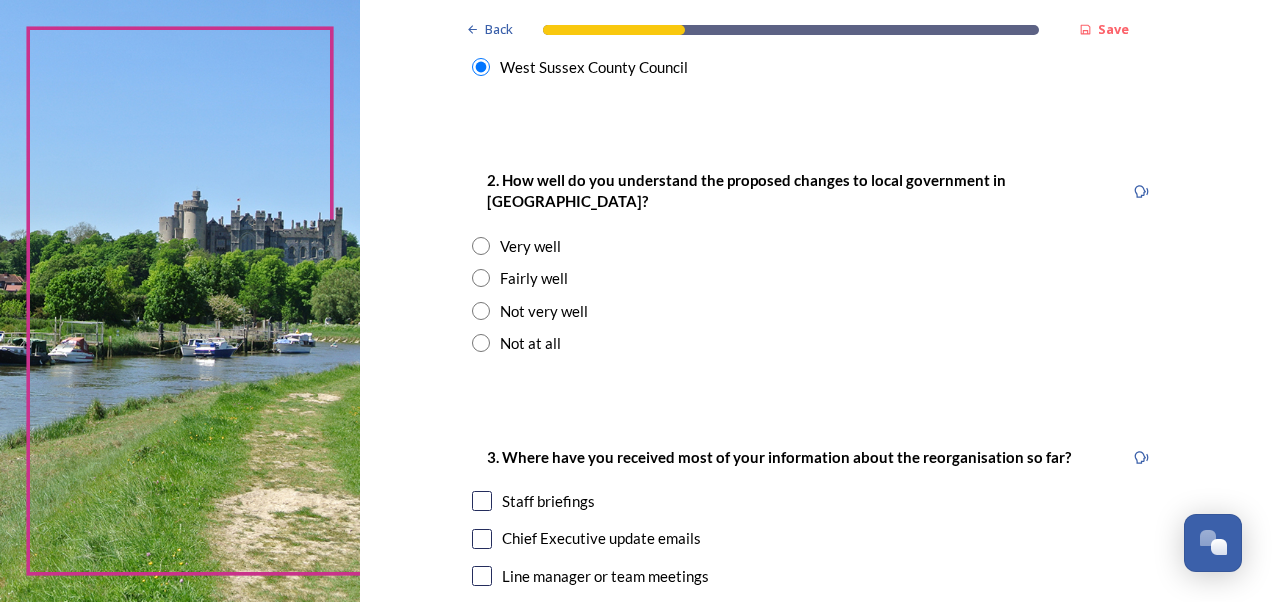click on "Fairly well" at bounding box center [534, 278] 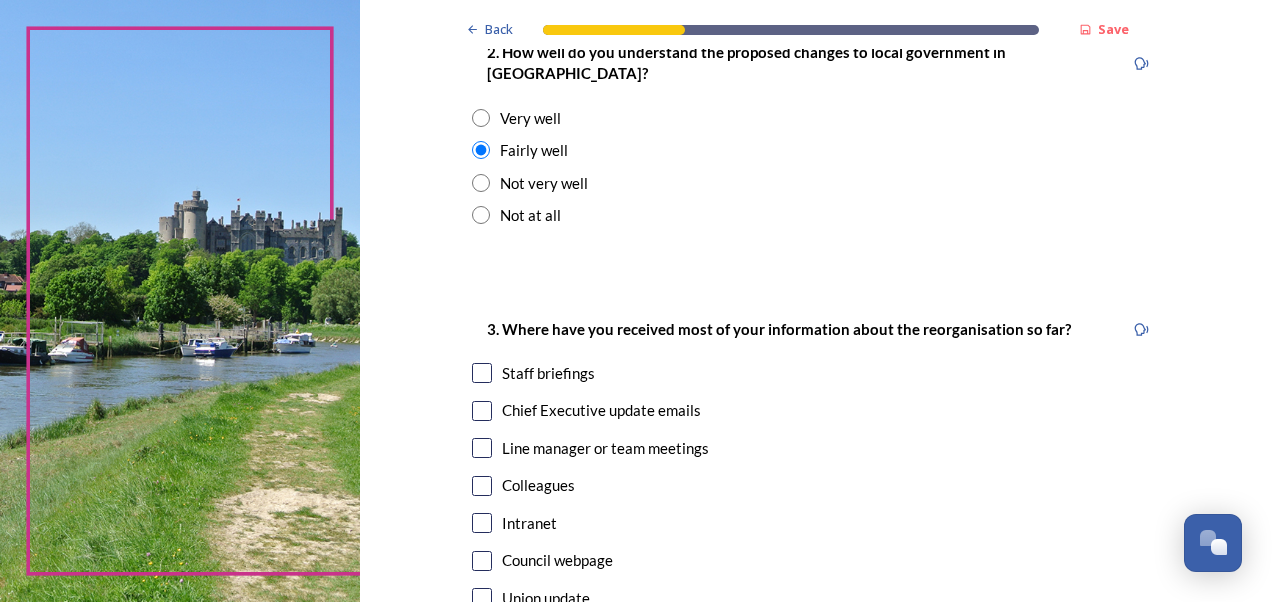 scroll, scrollTop: 1000, scrollLeft: 0, axis: vertical 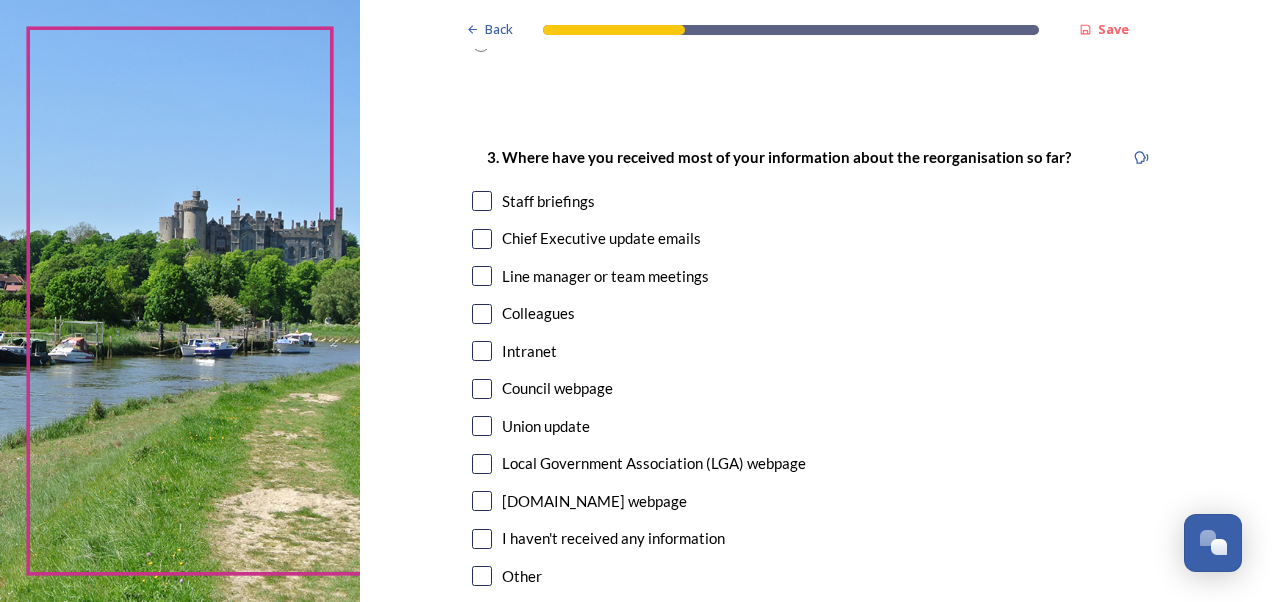 click at bounding box center [482, 239] 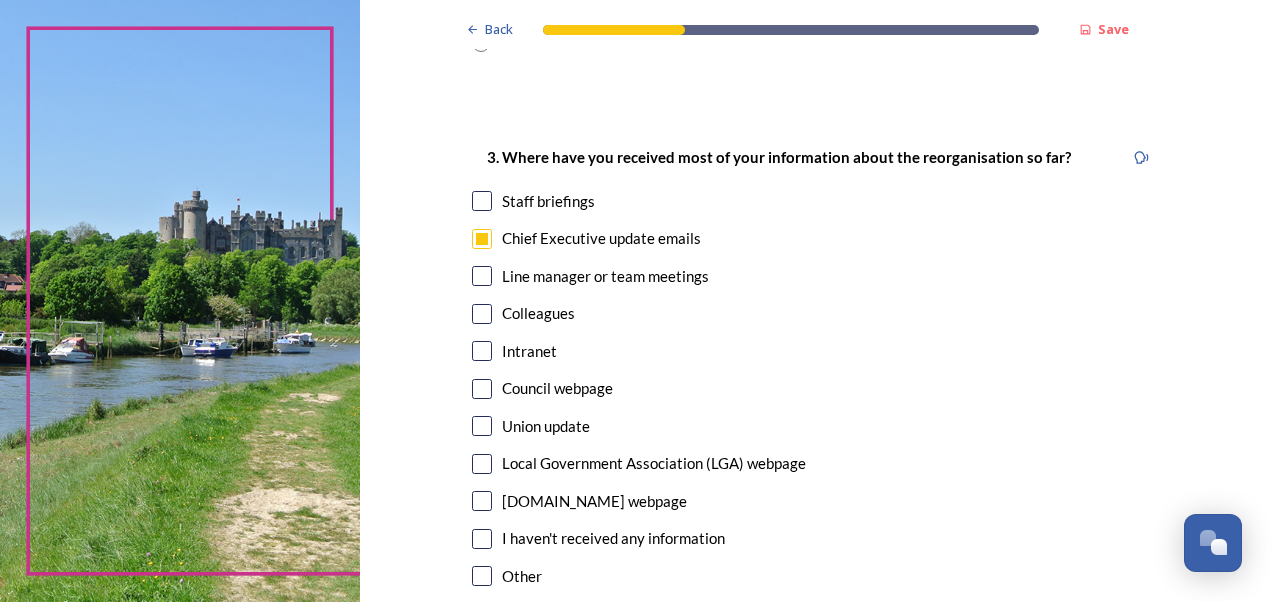 click at bounding box center (482, 201) 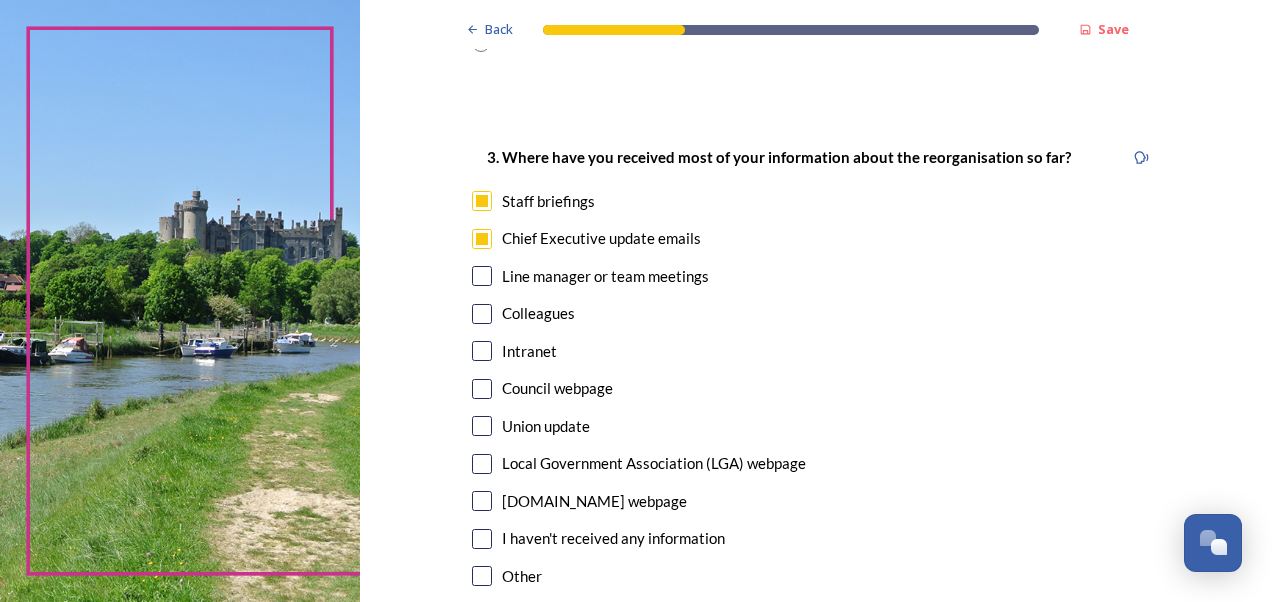 scroll, scrollTop: 1100, scrollLeft: 0, axis: vertical 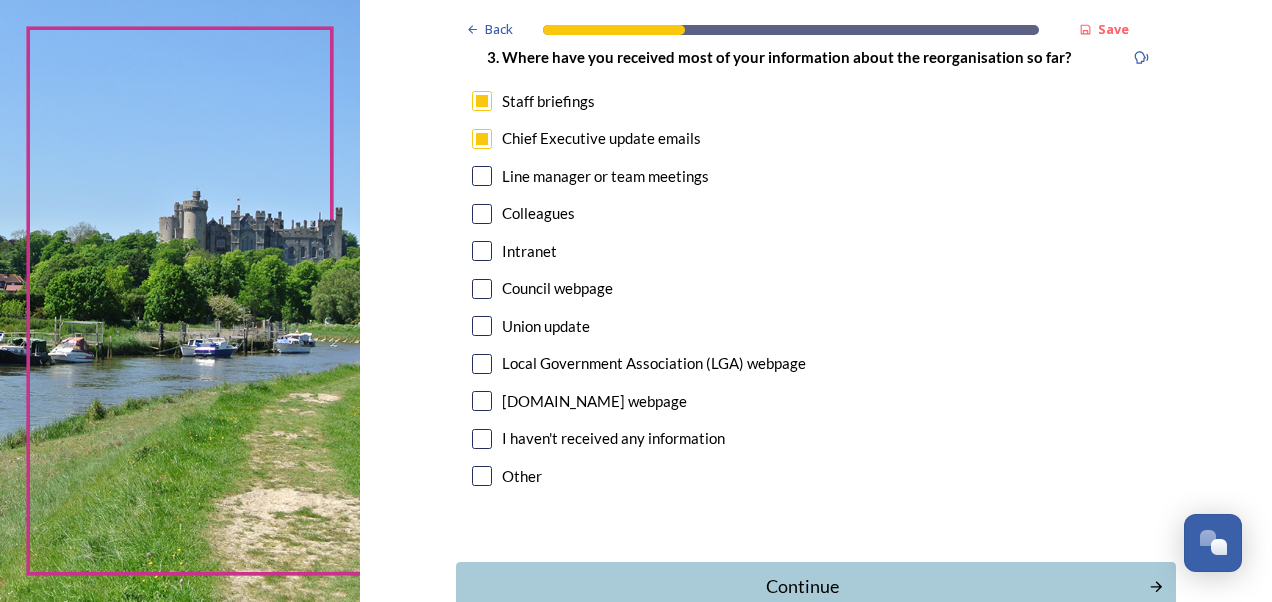 click at bounding box center (482, 176) 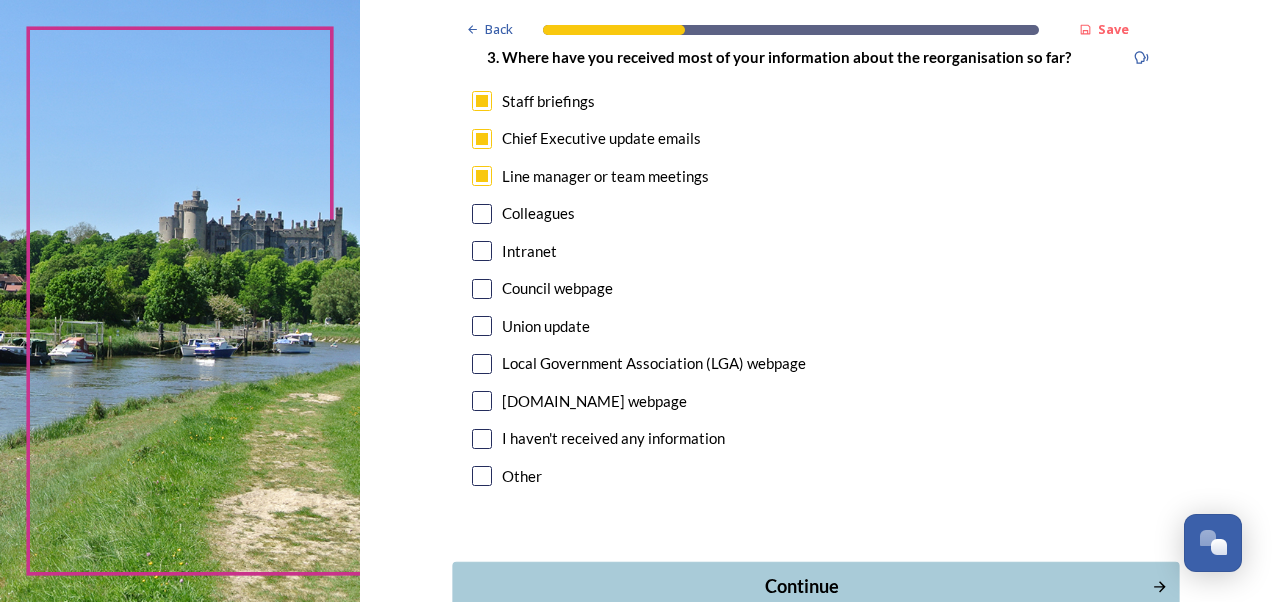 click on "Continue" at bounding box center (801, 586) 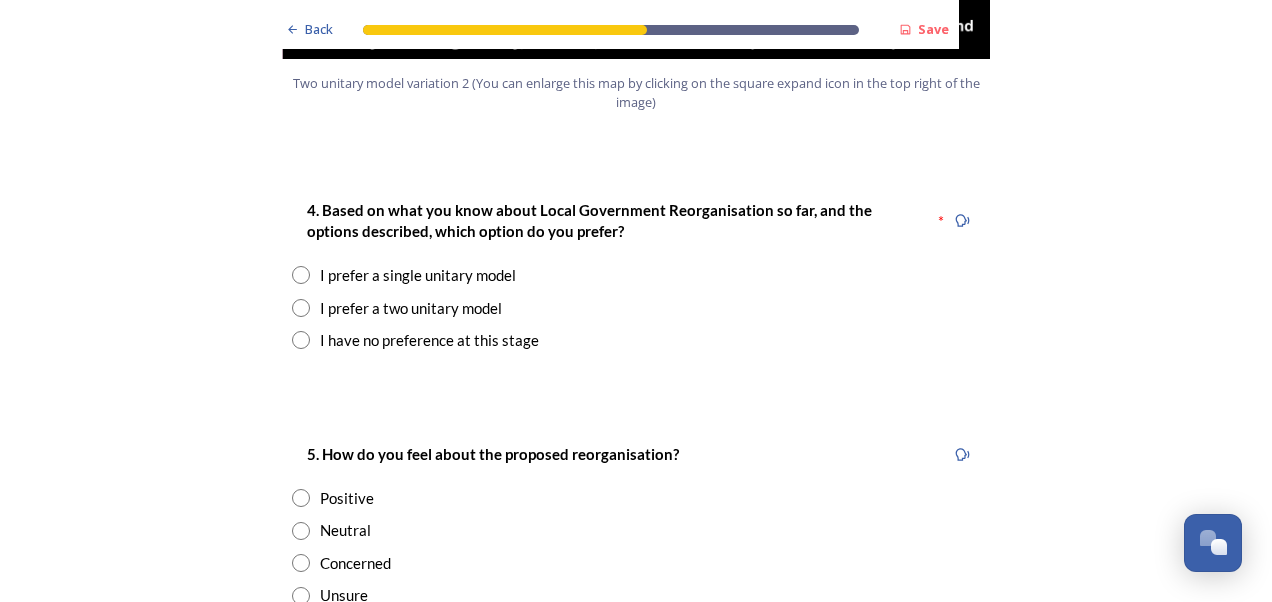 scroll, scrollTop: 2500, scrollLeft: 0, axis: vertical 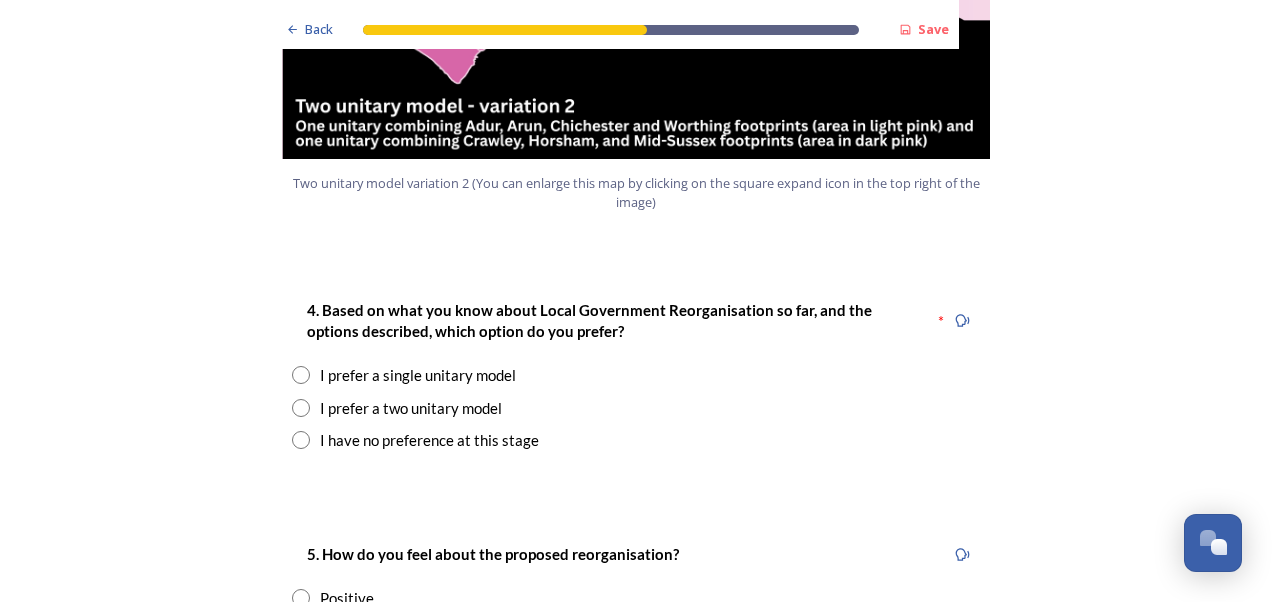 click at bounding box center [301, 408] 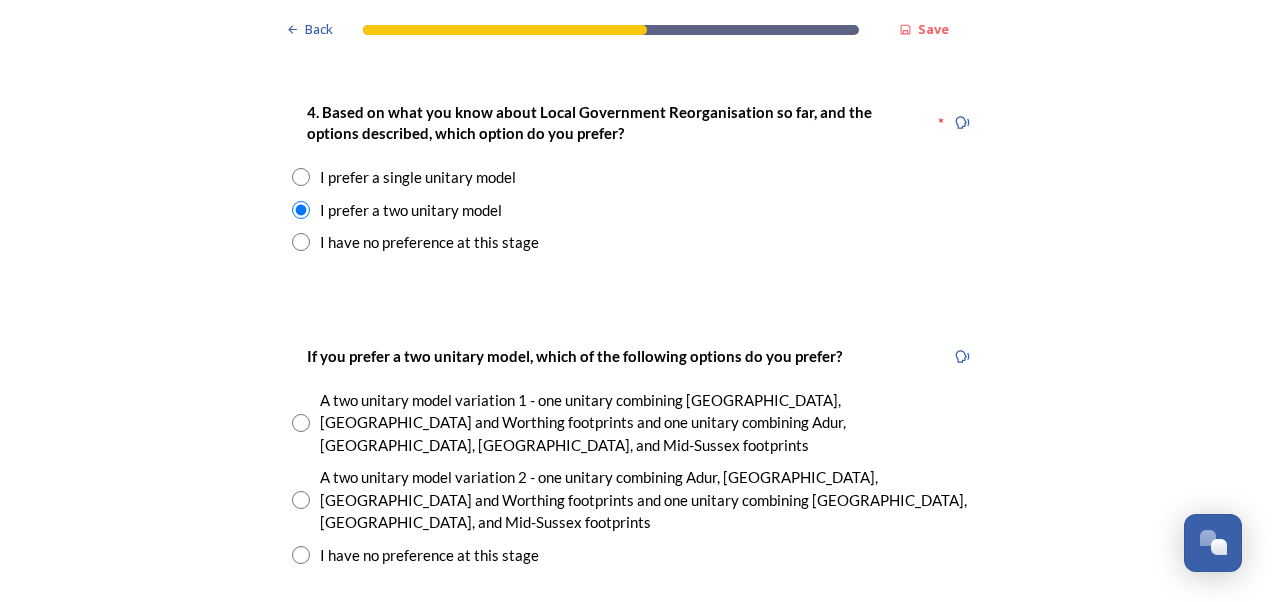 scroll, scrollTop: 2800, scrollLeft: 0, axis: vertical 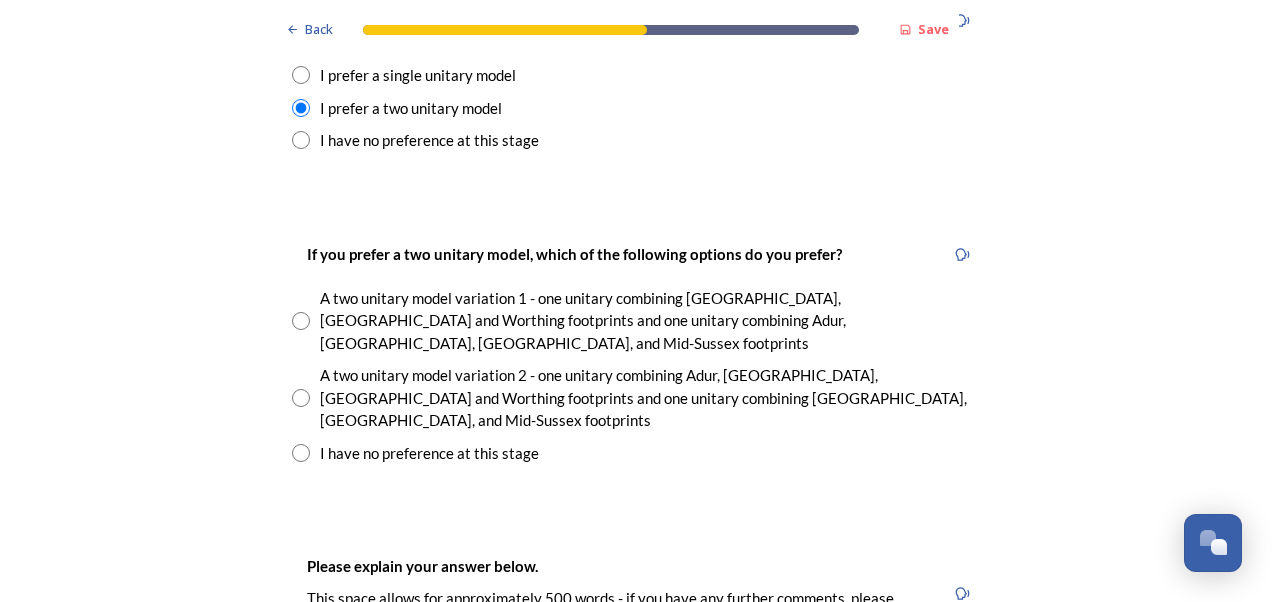 click at bounding box center [301, 321] 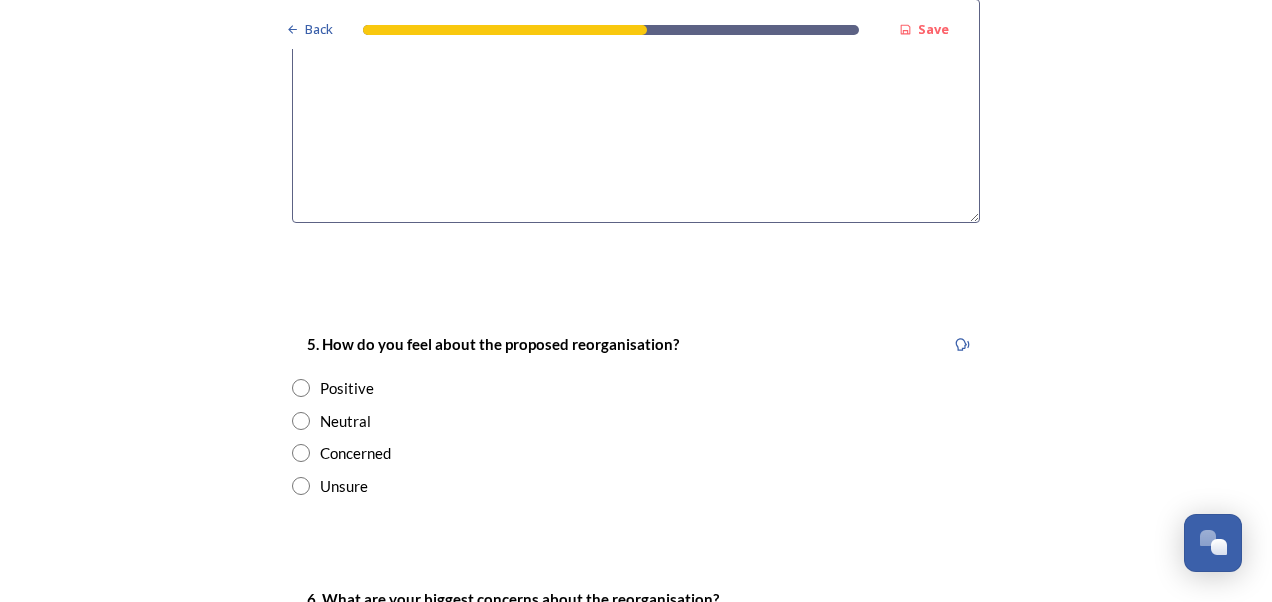 scroll, scrollTop: 3500, scrollLeft: 0, axis: vertical 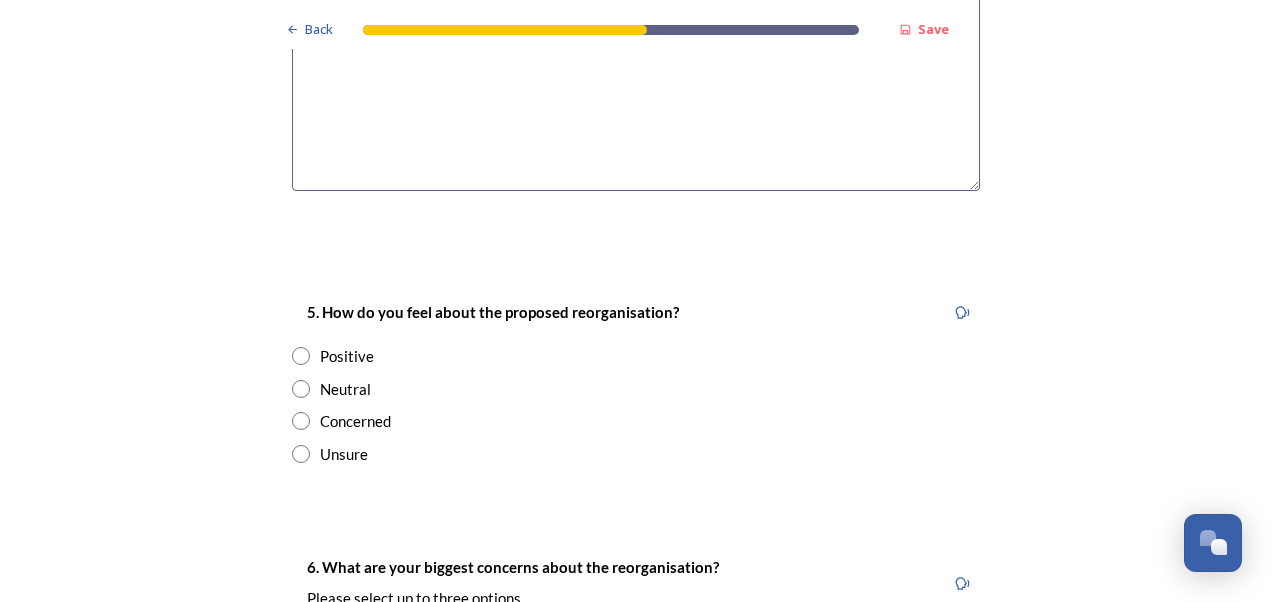 click on "Concerned" at bounding box center [355, 421] 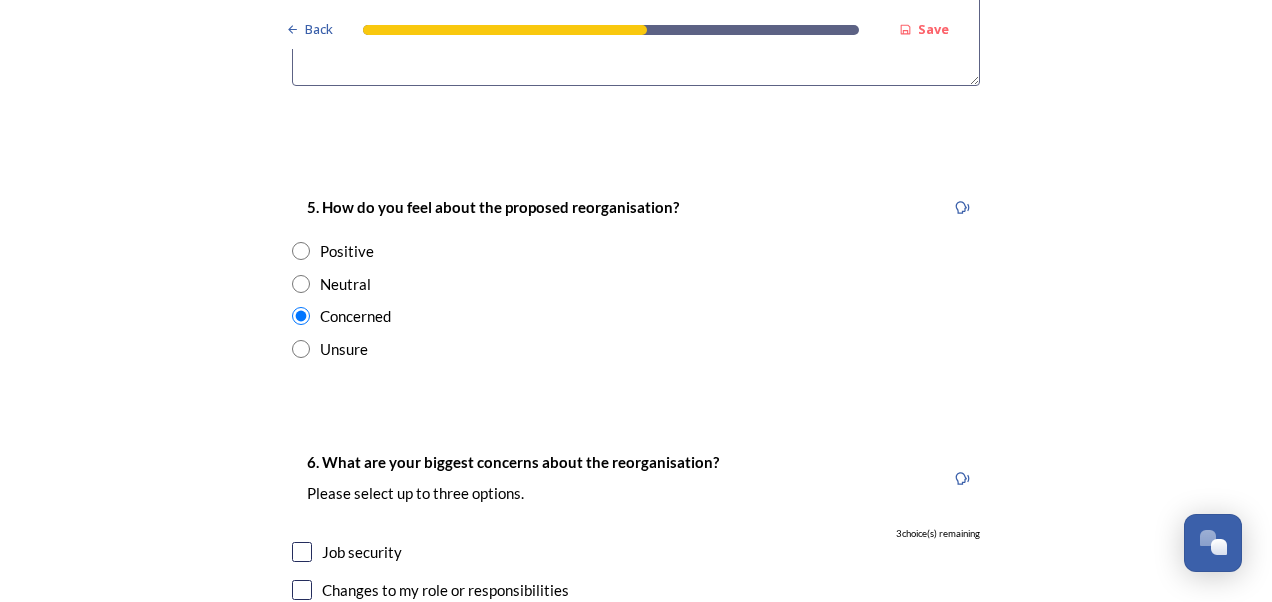 scroll, scrollTop: 3800, scrollLeft: 0, axis: vertical 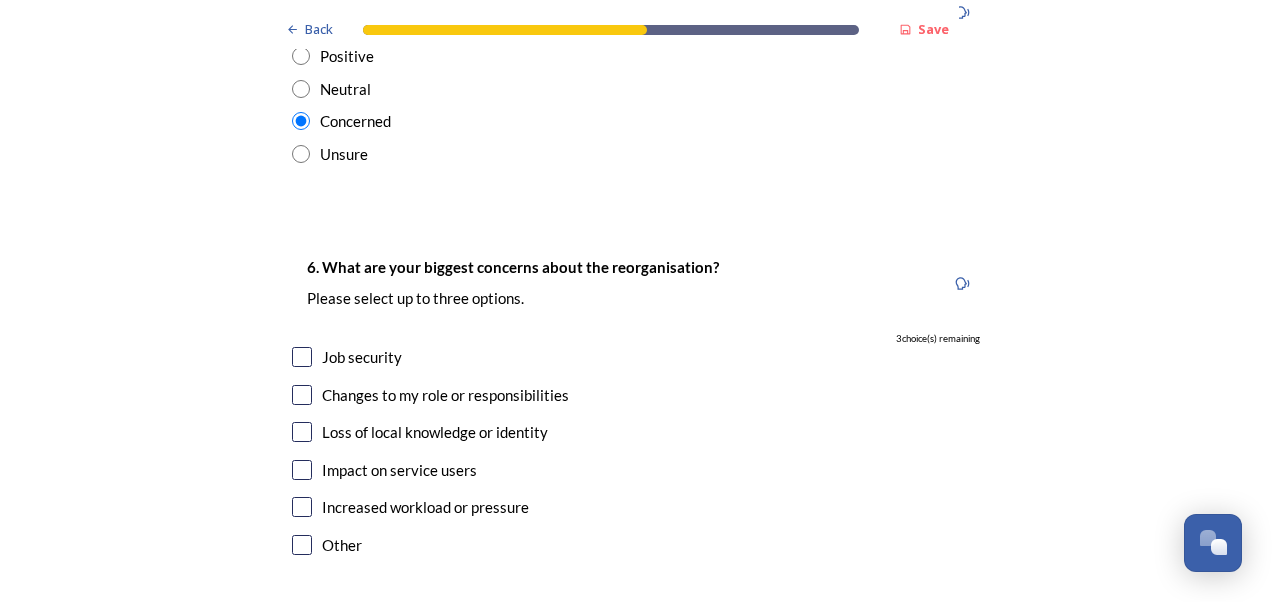 click at bounding box center (302, 357) 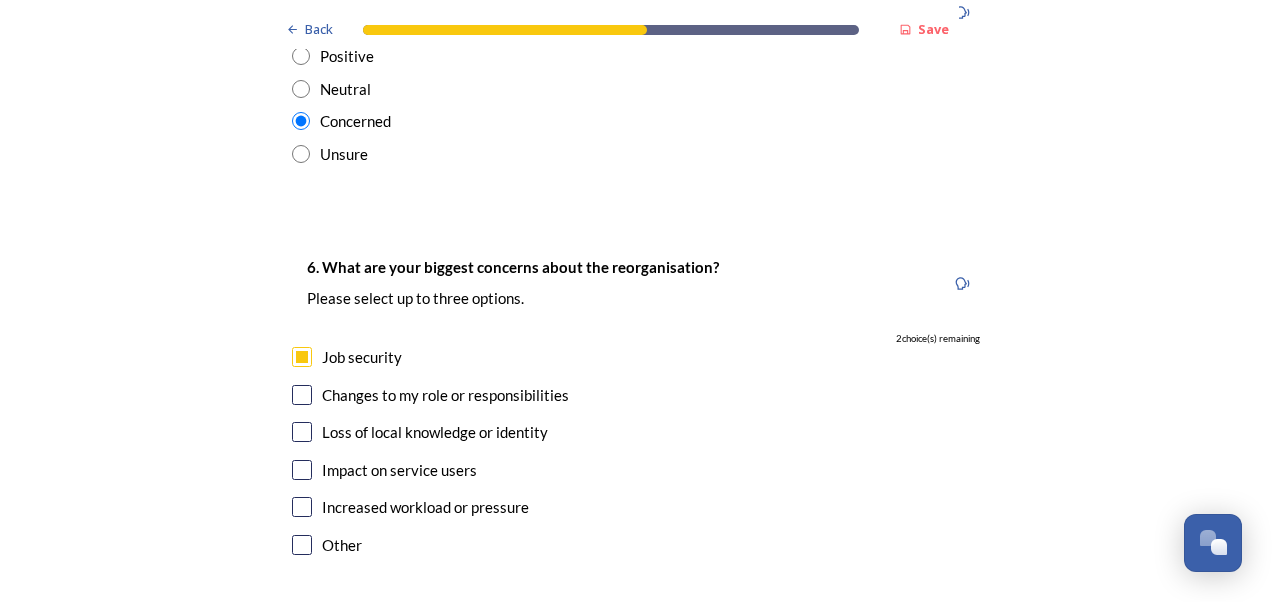 click at bounding box center [302, 395] 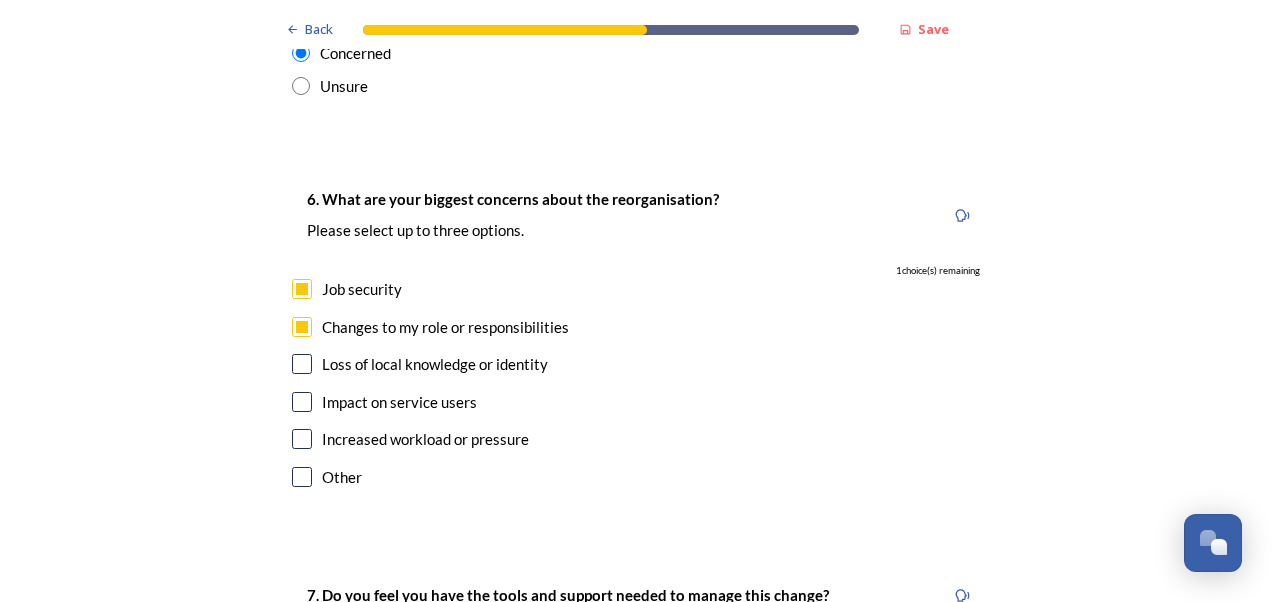scroll, scrollTop: 3900, scrollLeft: 0, axis: vertical 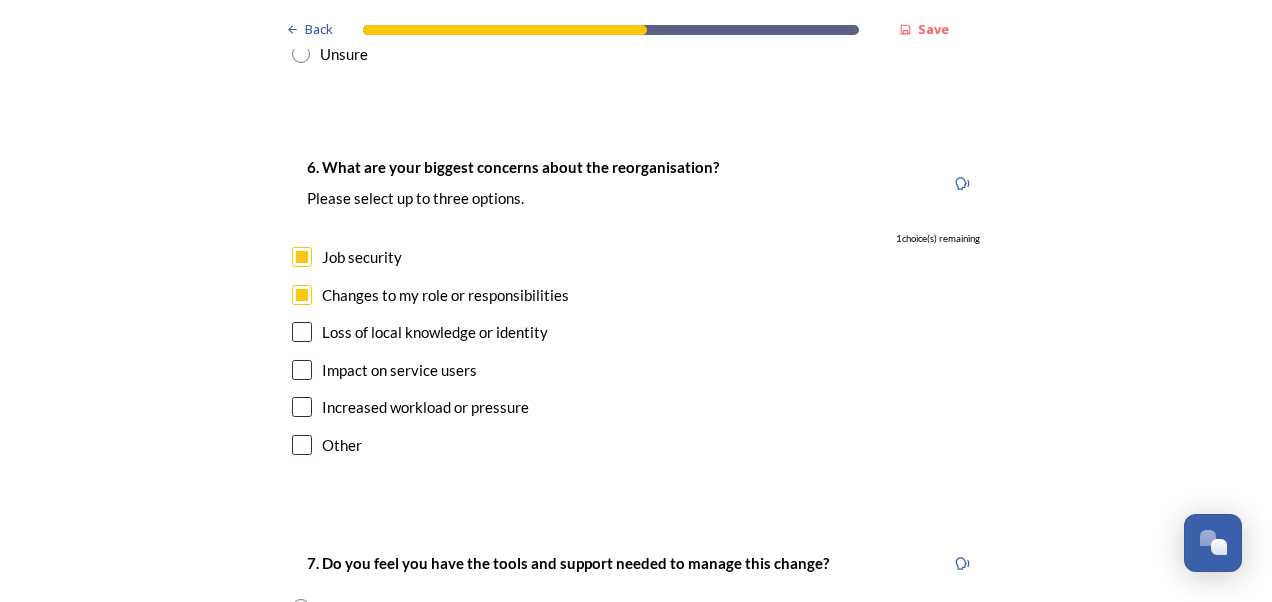 click at bounding box center (302, 370) 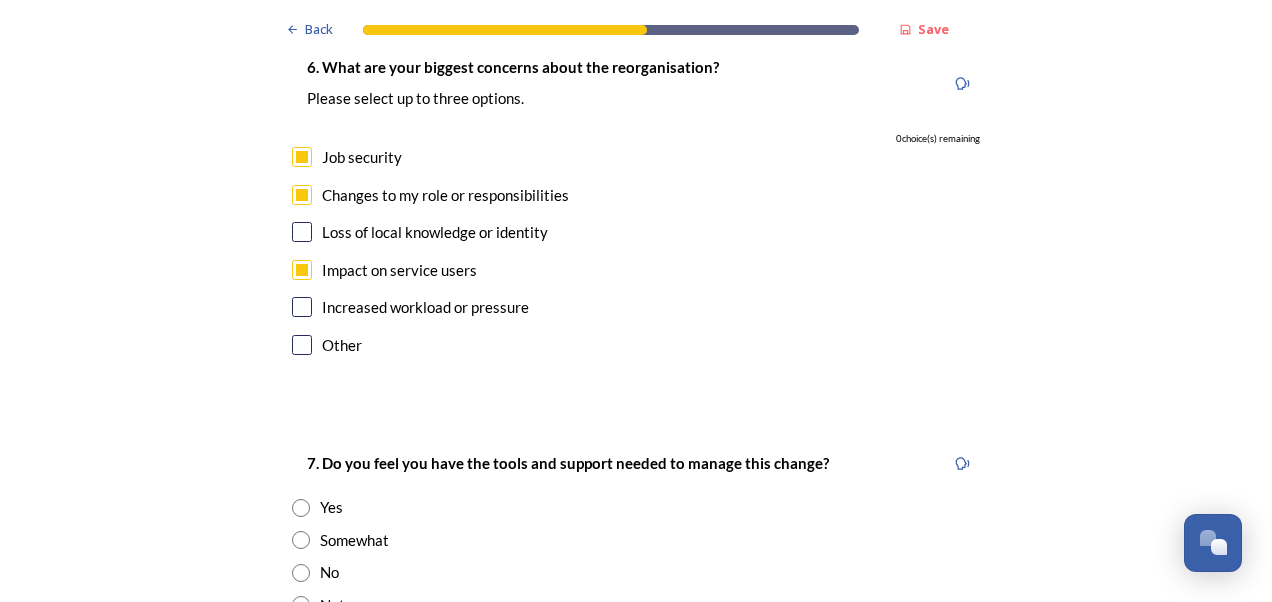 scroll, scrollTop: 4100, scrollLeft: 0, axis: vertical 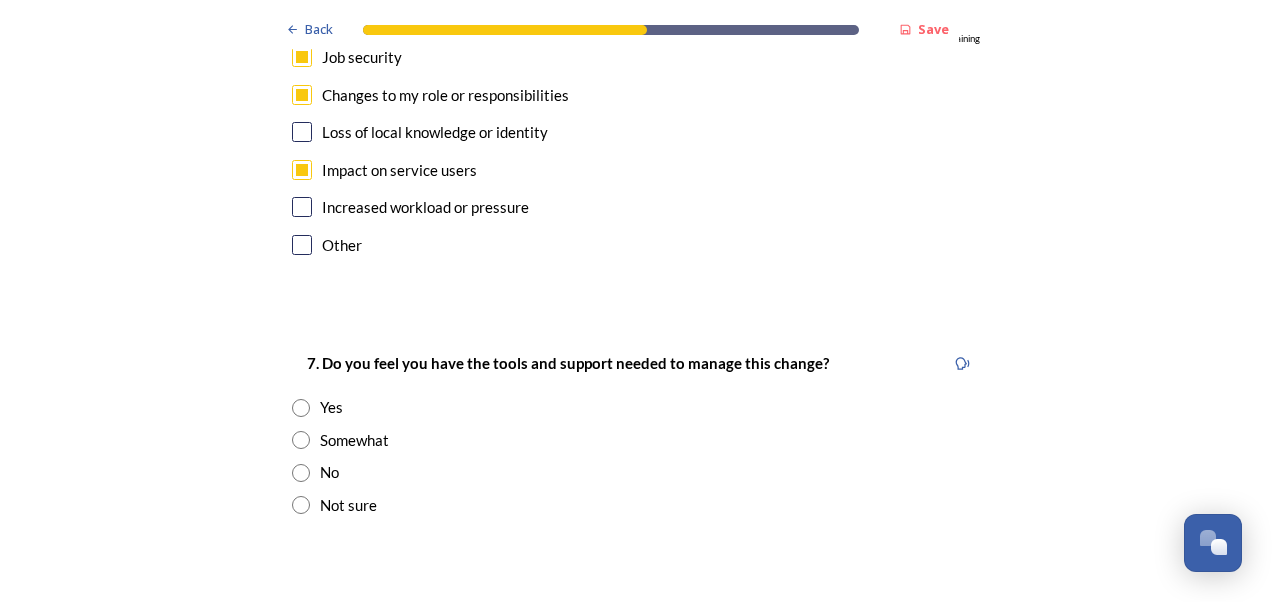 click at bounding box center [301, 505] 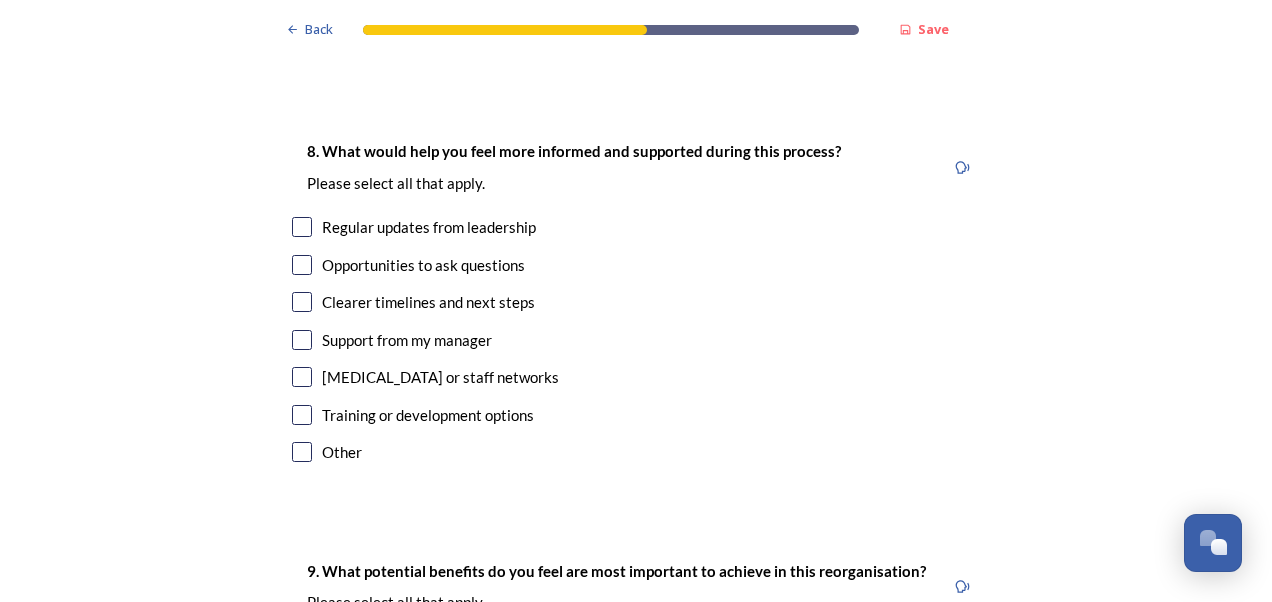 scroll, scrollTop: 4600, scrollLeft: 0, axis: vertical 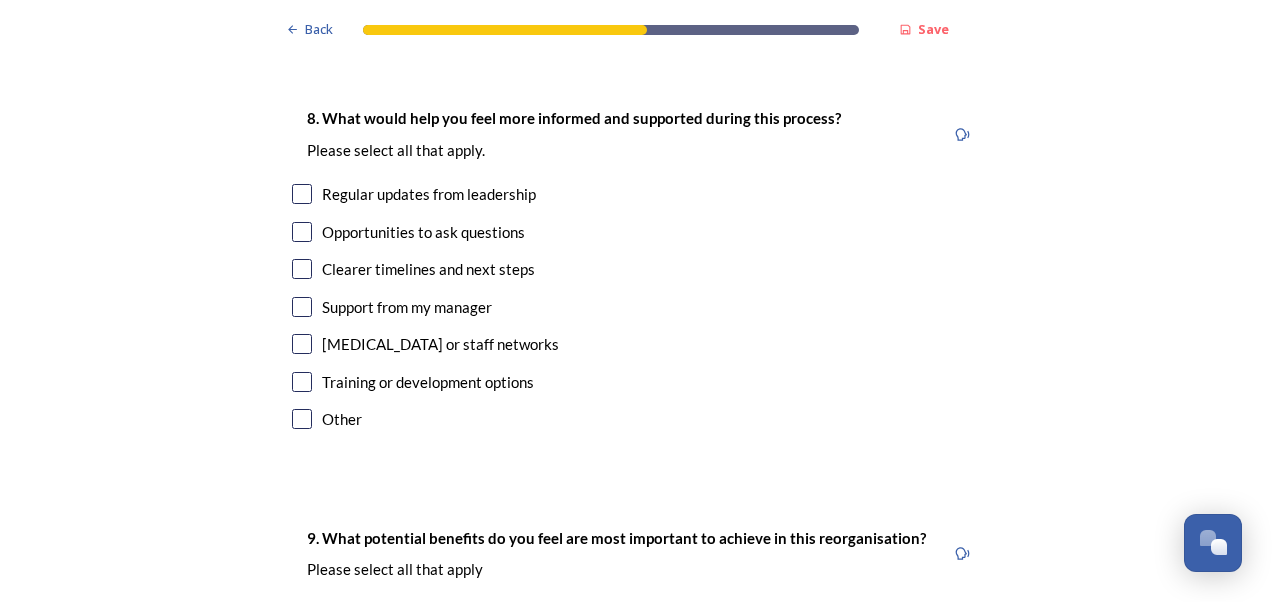 click at bounding box center (302, 194) 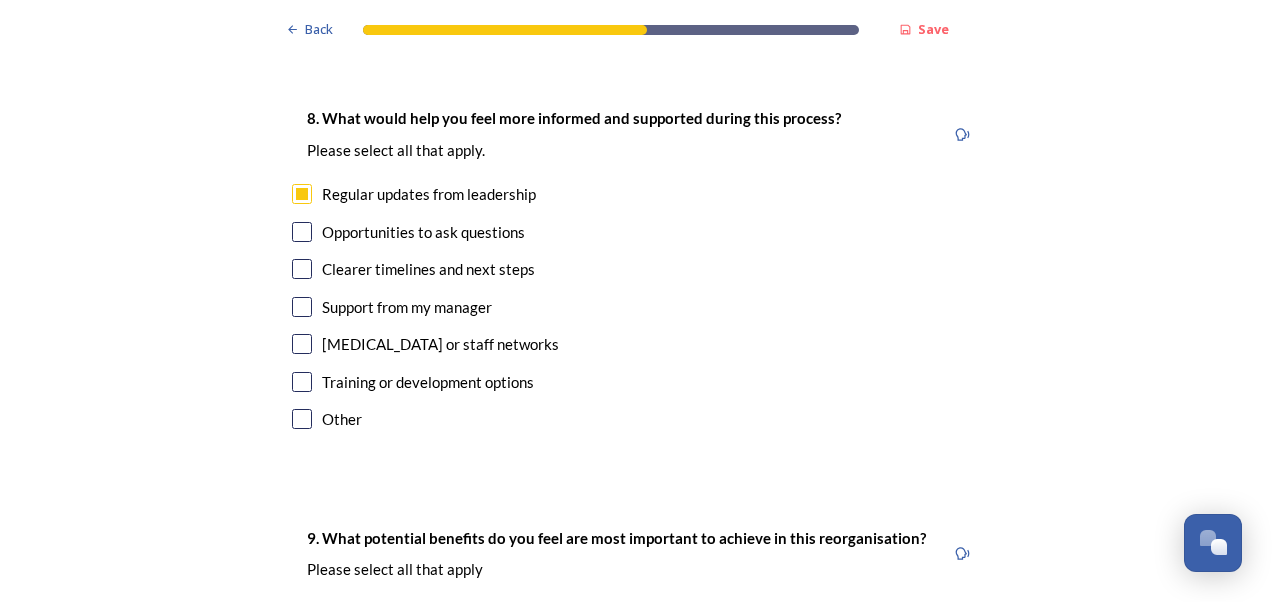 click at bounding box center [302, 232] 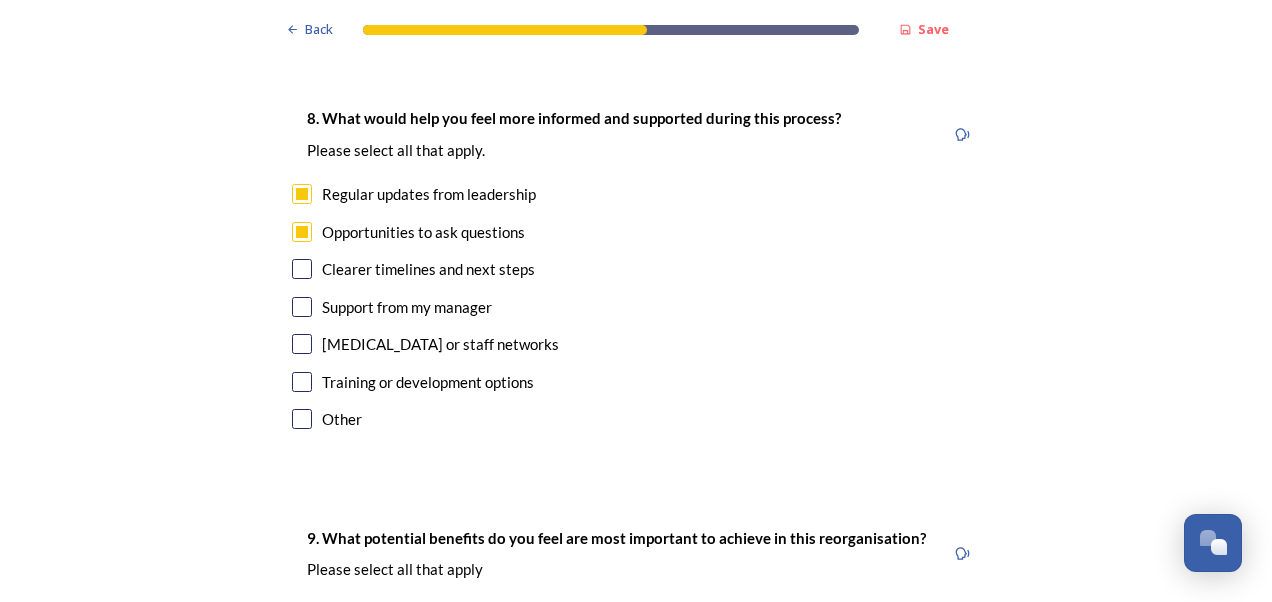 click at bounding box center (302, 269) 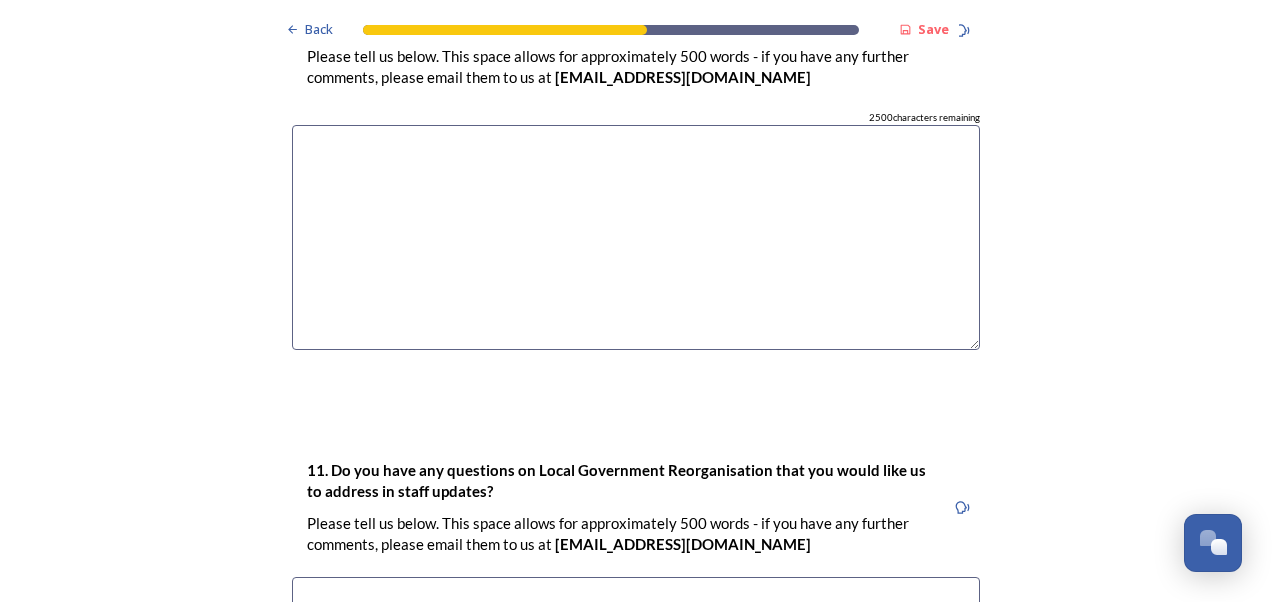 scroll, scrollTop: 6000, scrollLeft: 0, axis: vertical 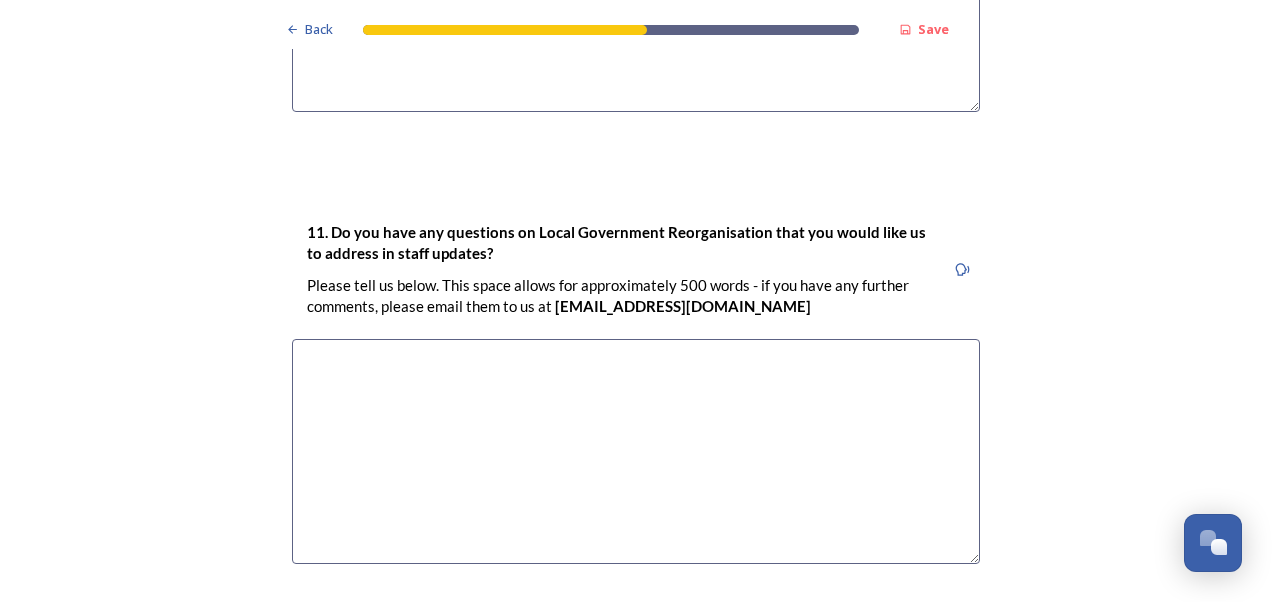 click at bounding box center (636, 451) 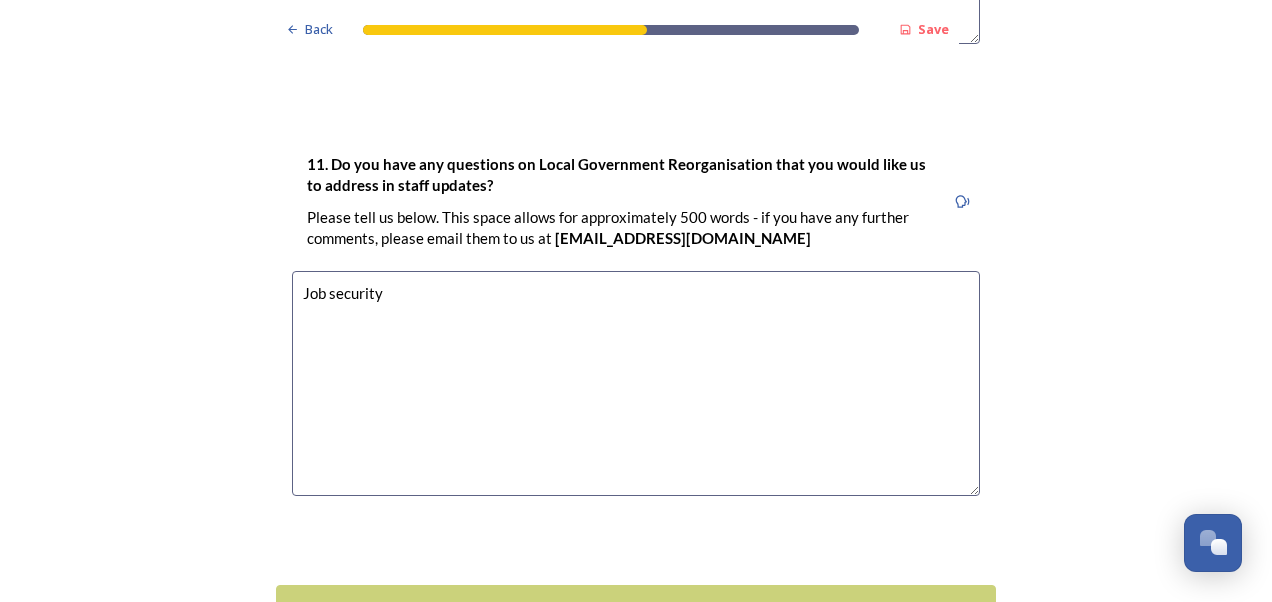 scroll, scrollTop: 6100, scrollLeft: 0, axis: vertical 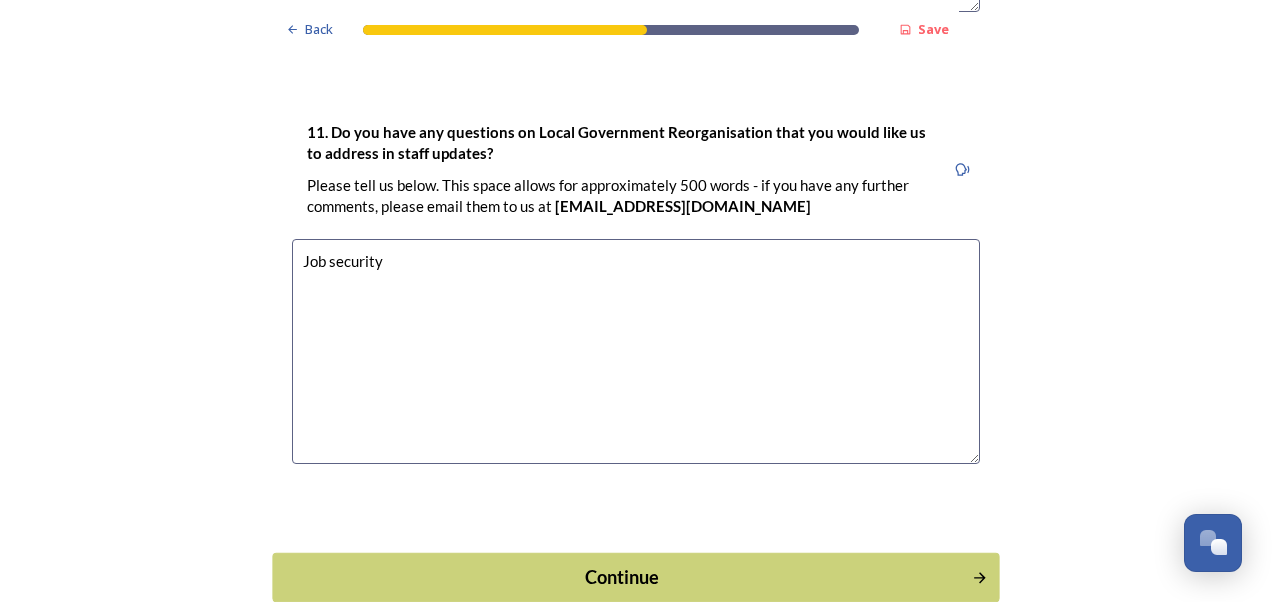 type on "Job security" 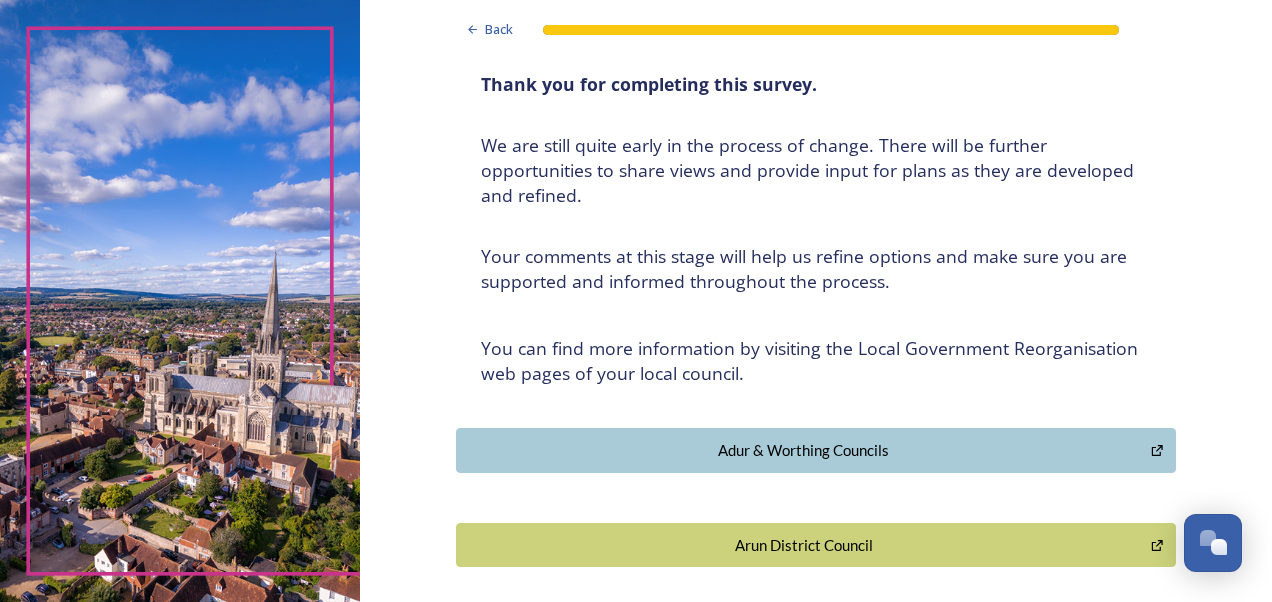 scroll, scrollTop: 0, scrollLeft: 0, axis: both 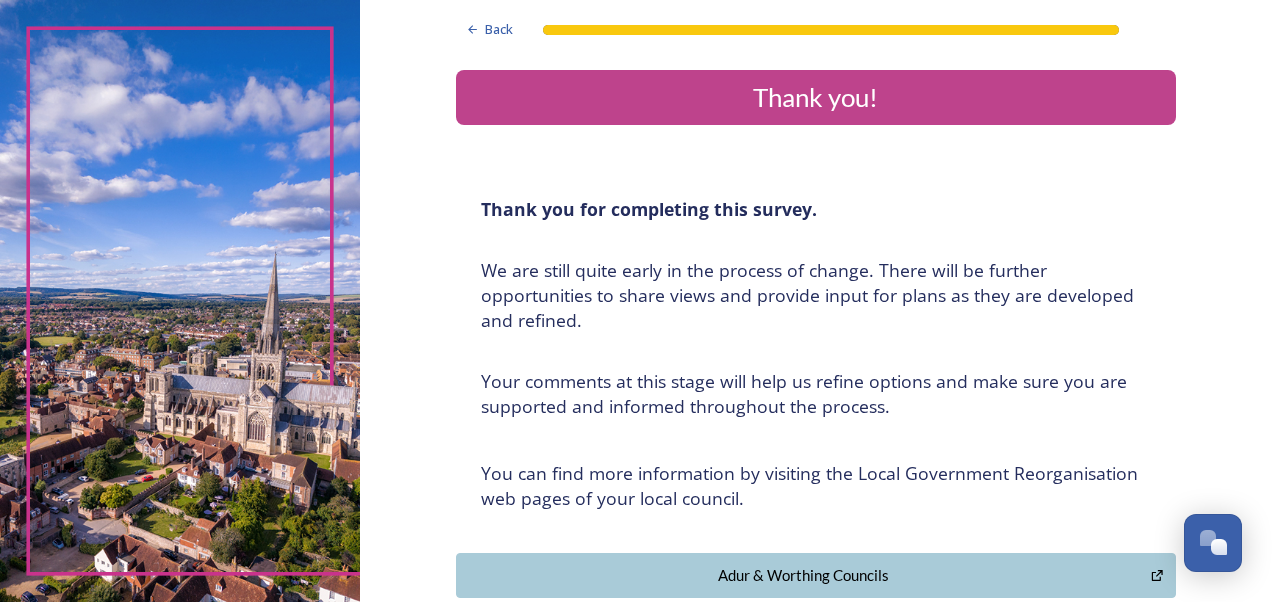 click on "Thank you!" at bounding box center (816, 97) 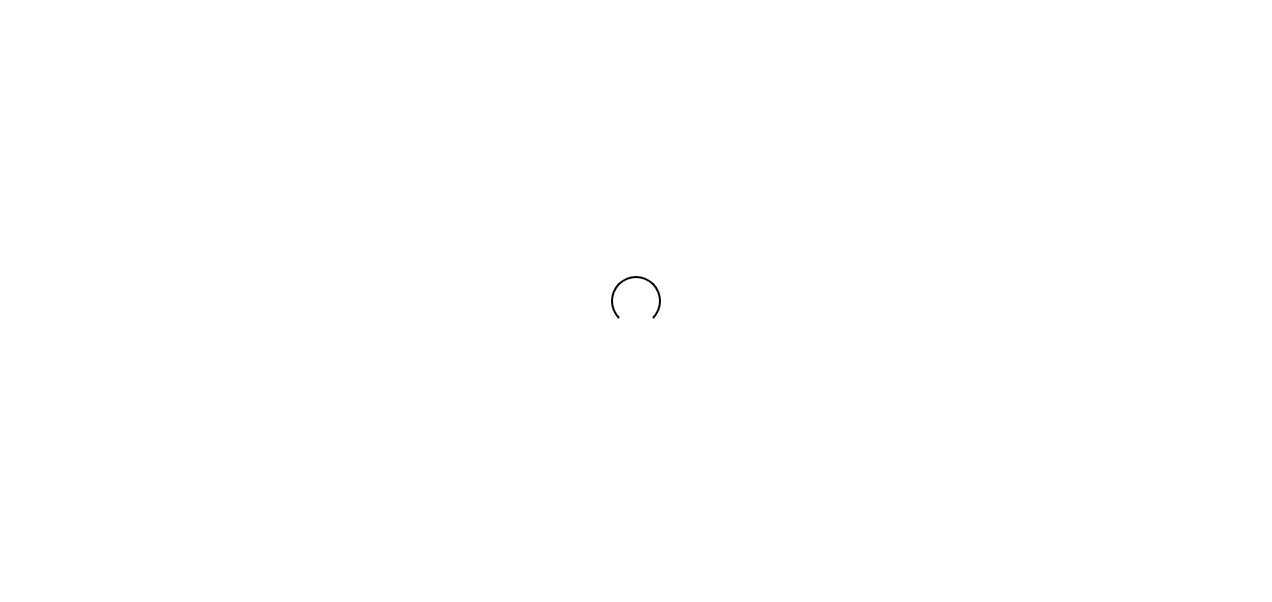 scroll, scrollTop: 0, scrollLeft: 0, axis: both 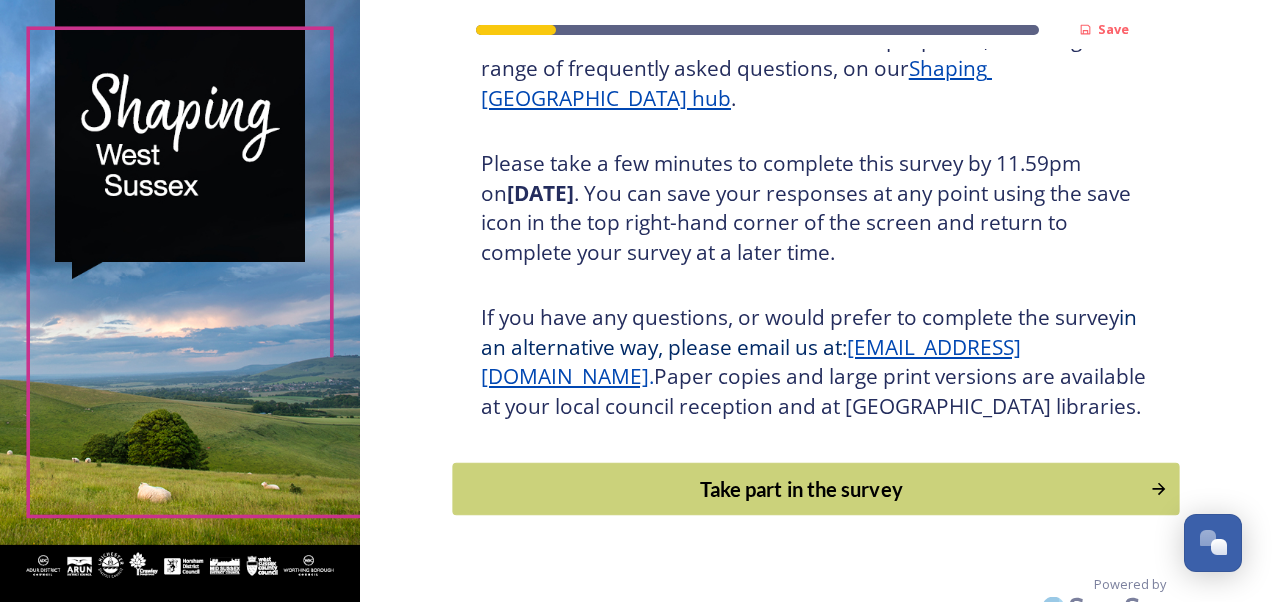click on "Take part in the survey" at bounding box center [801, 489] 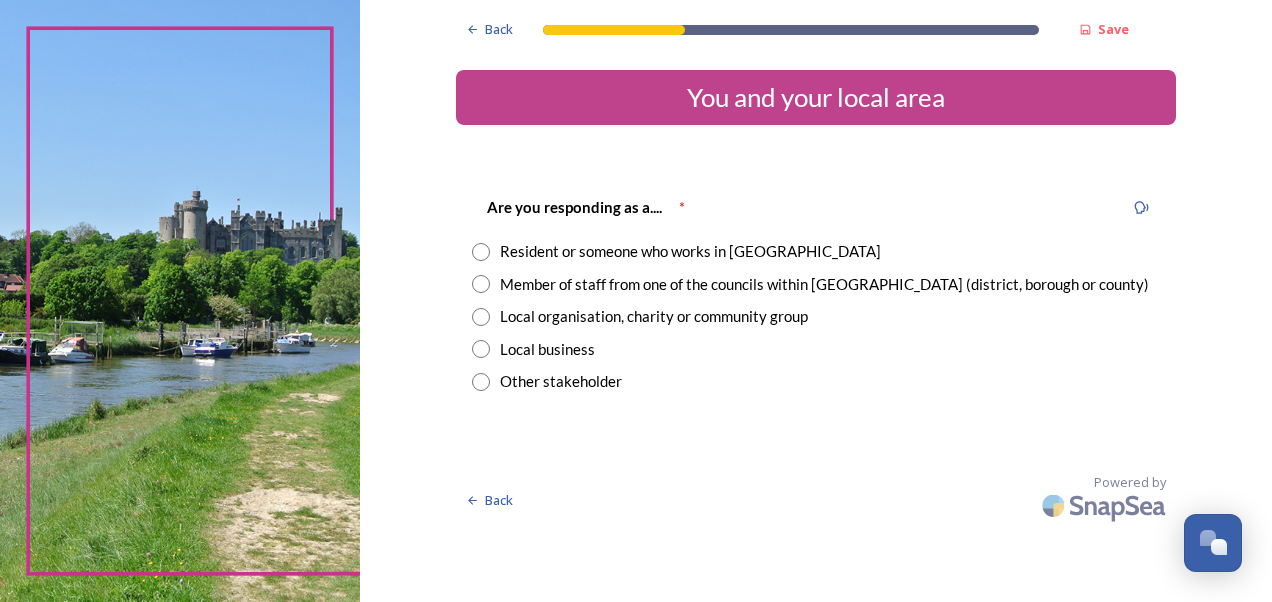 click at bounding box center (481, 252) 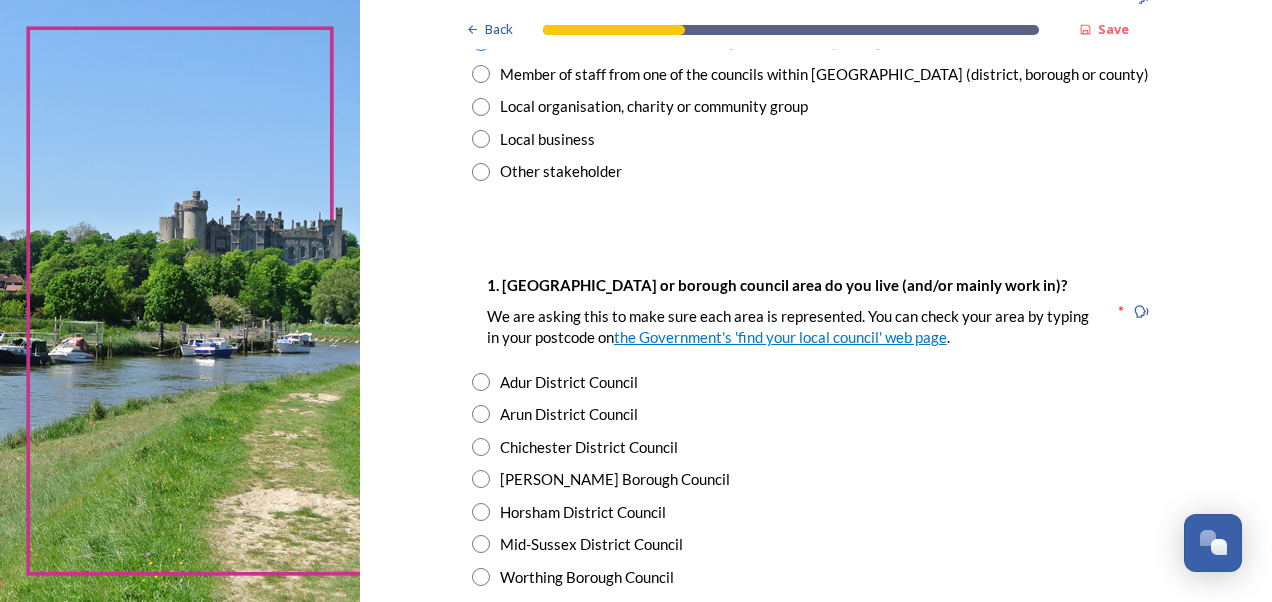 scroll, scrollTop: 300, scrollLeft: 0, axis: vertical 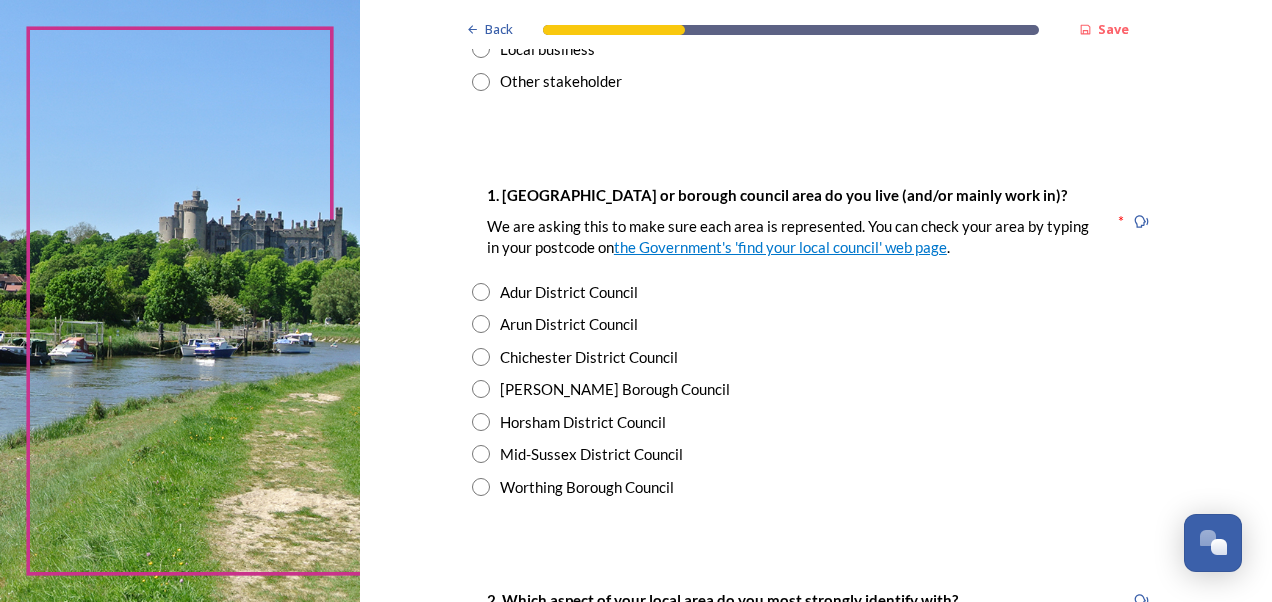 click at bounding box center (481, 487) 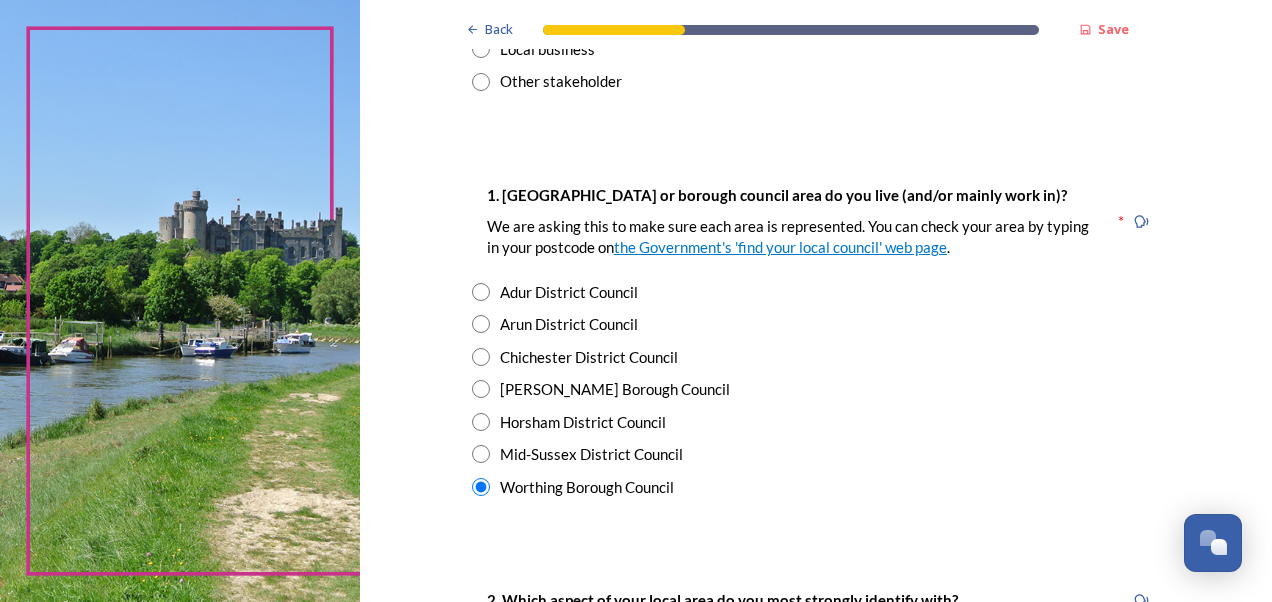 click at bounding box center (481, 454) 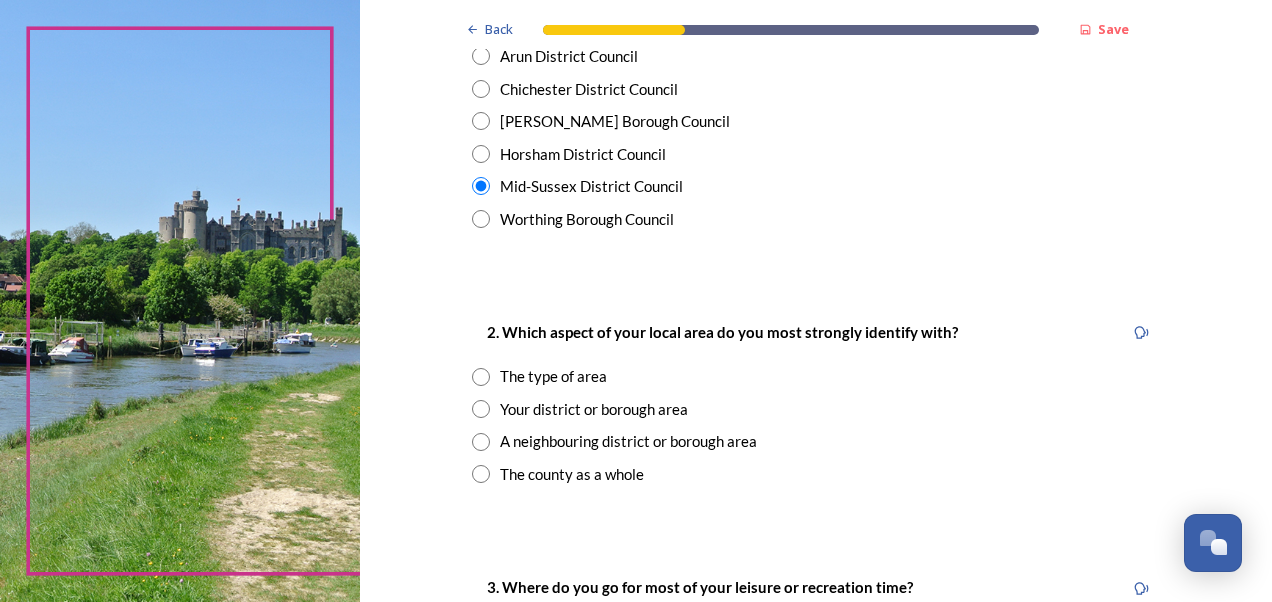 scroll, scrollTop: 600, scrollLeft: 0, axis: vertical 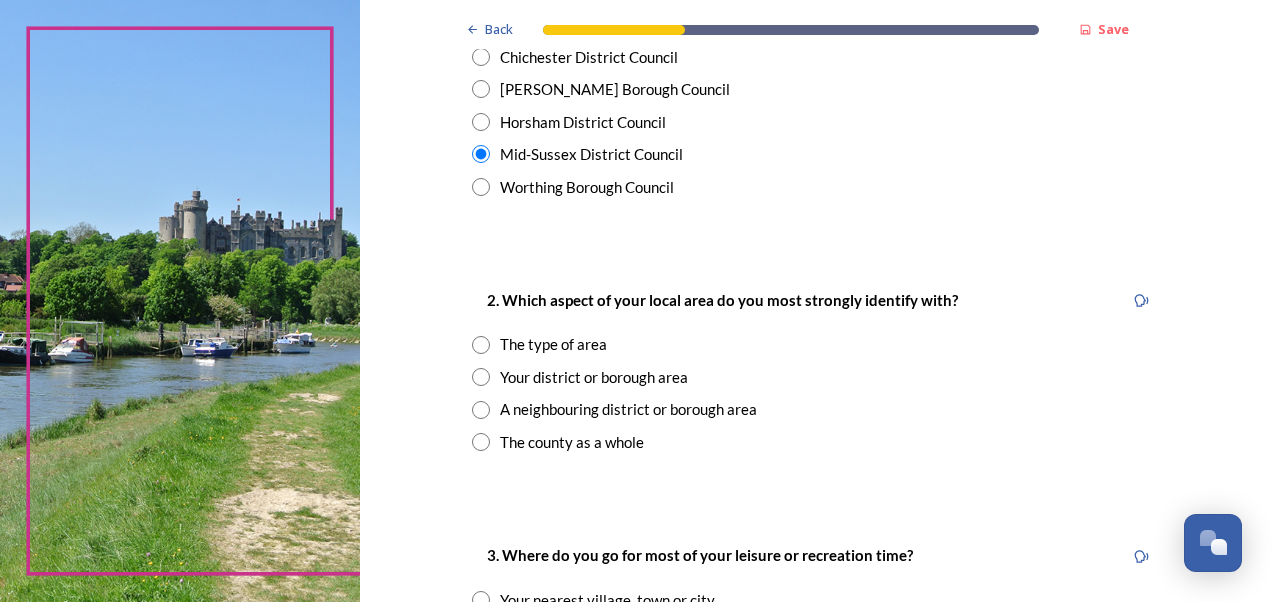 click at bounding box center (481, 377) 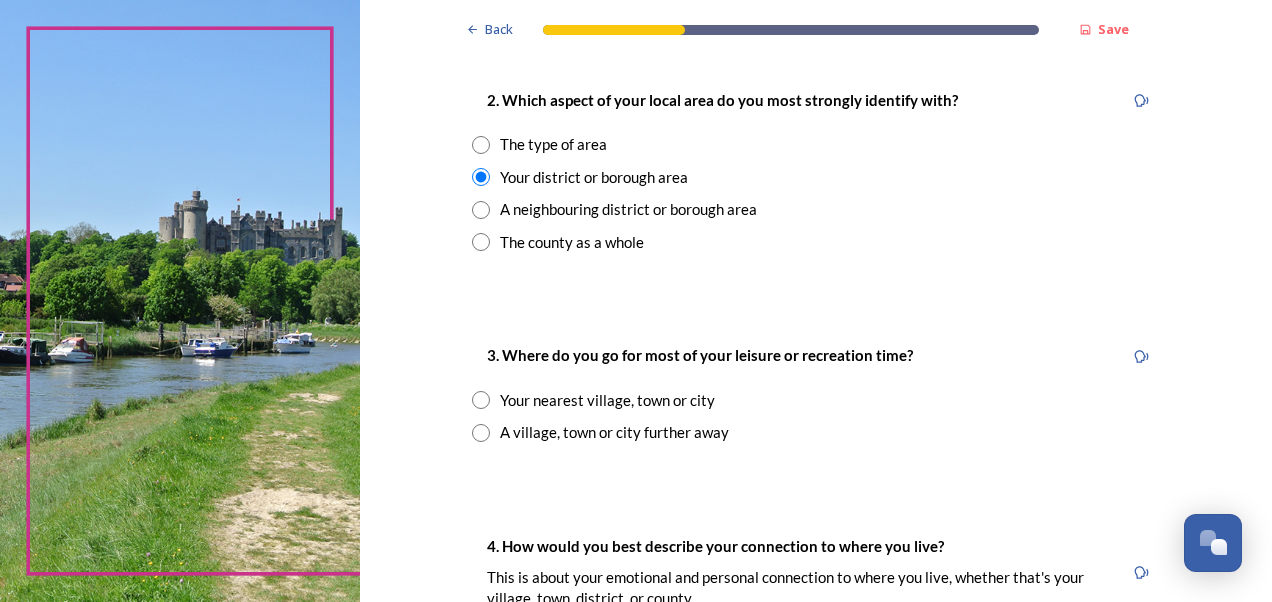 scroll, scrollTop: 900, scrollLeft: 0, axis: vertical 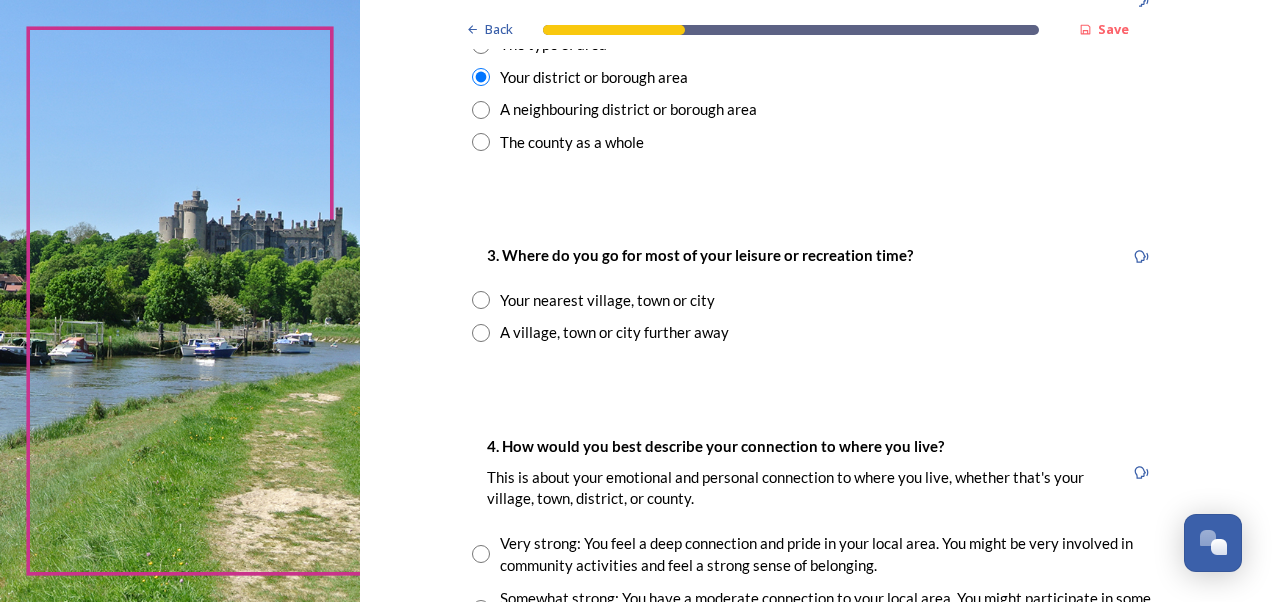 click on "Your nearest village, town or city" at bounding box center [816, 300] 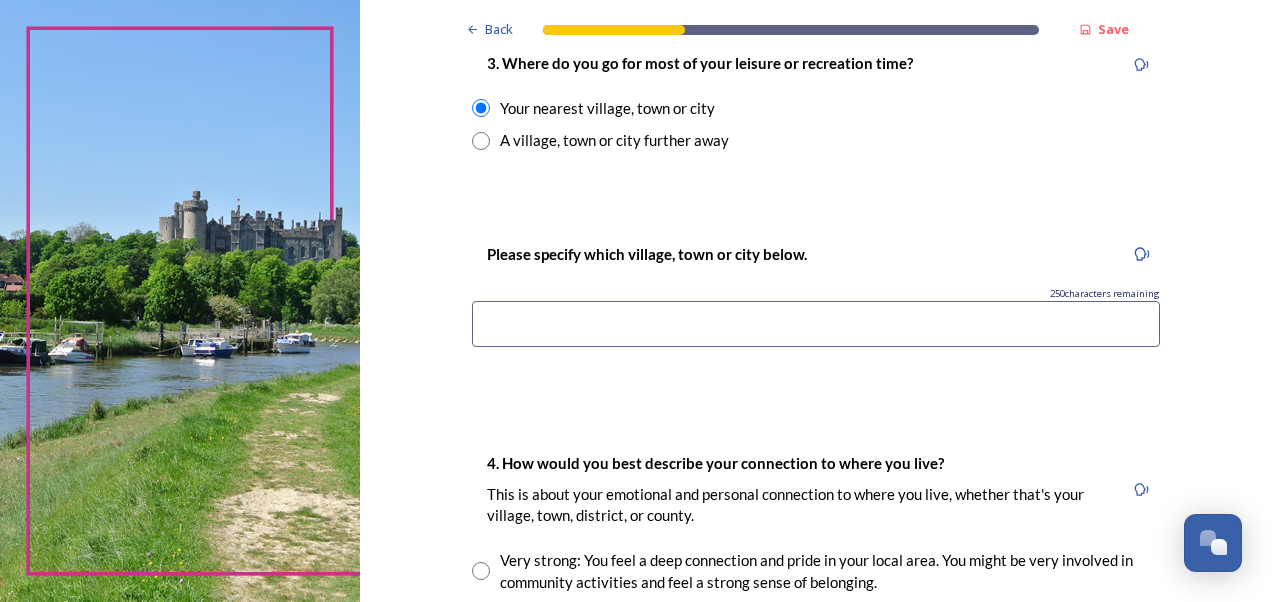 scroll, scrollTop: 1100, scrollLeft: 0, axis: vertical 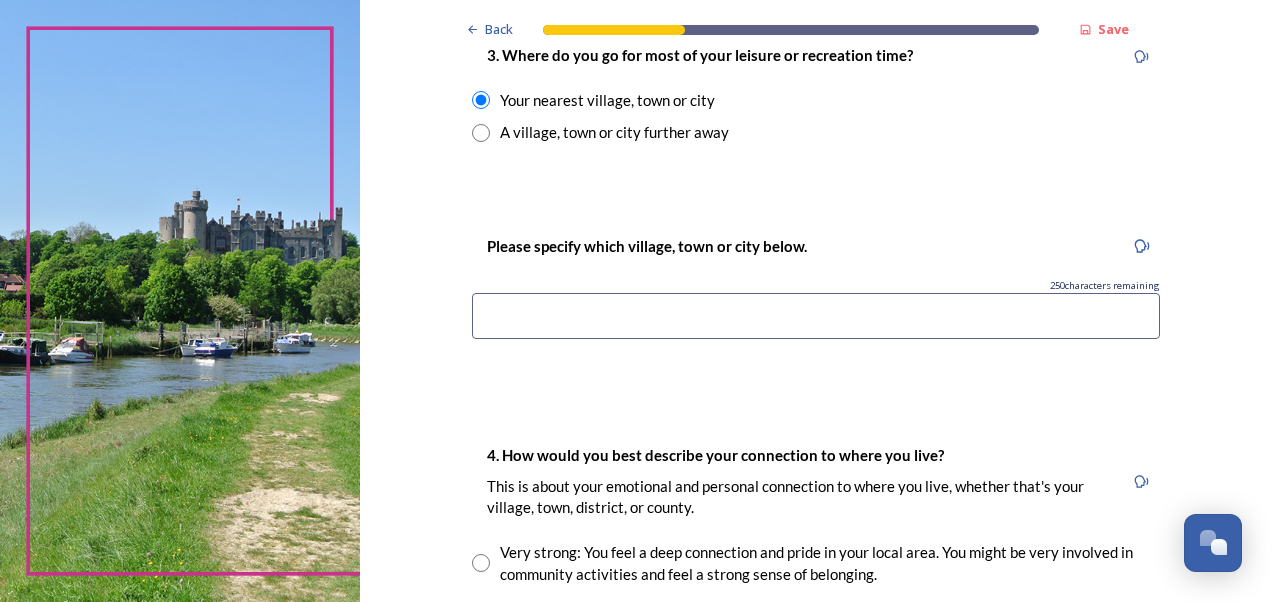 click at bounding box center (816, 316) 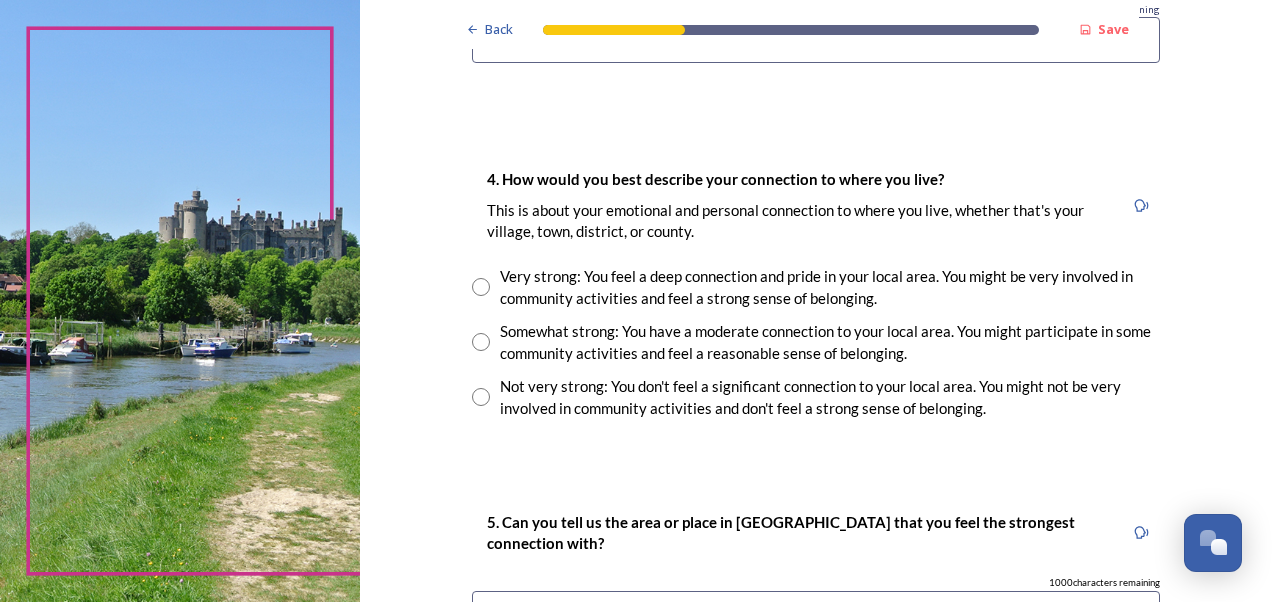 scroll, scrollTop: 1400, scrollLeft: 0, axis: vertical 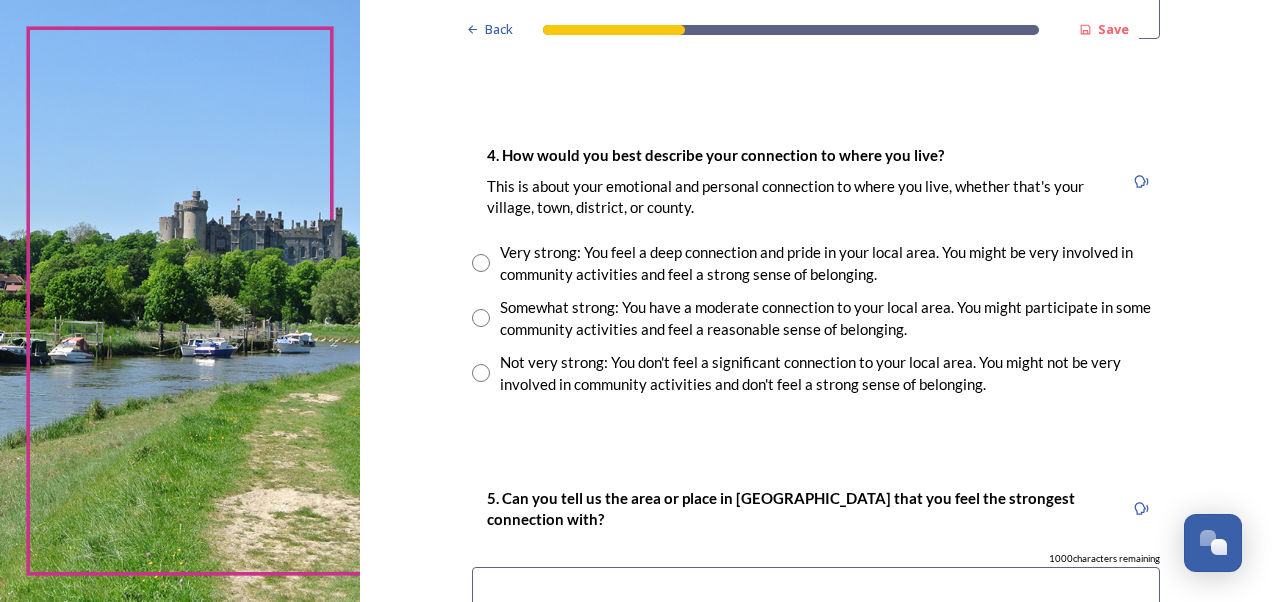 type on "Haywards Heath" 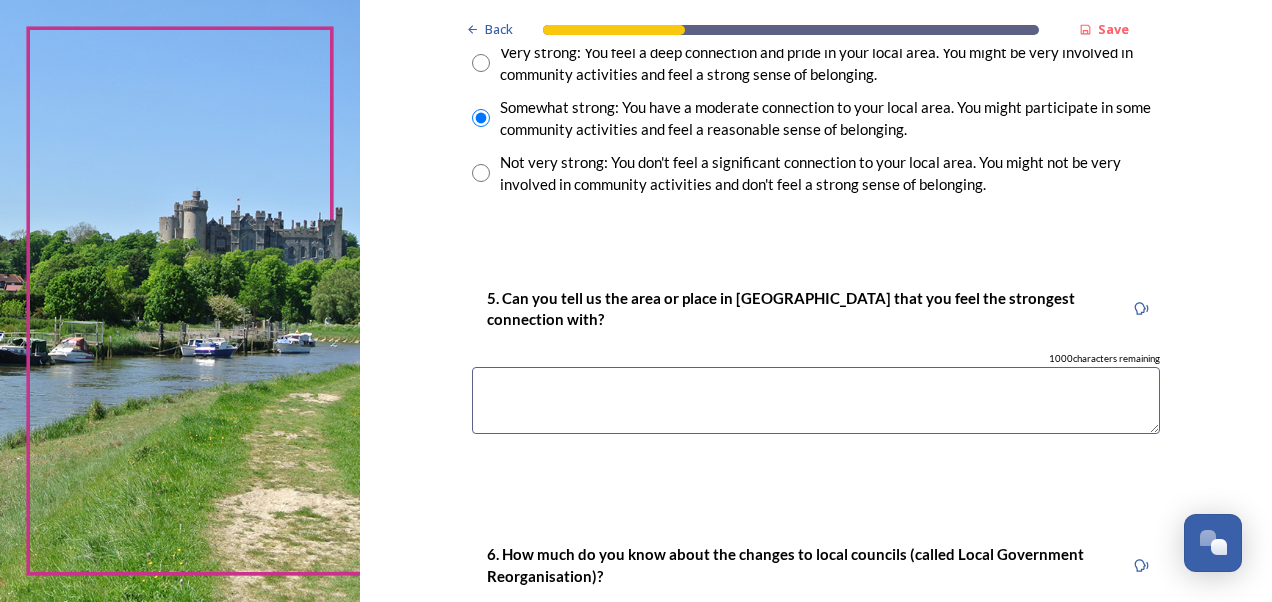 scroll, scrollTop: 1700, scrollLeft: 0, axis: vertical 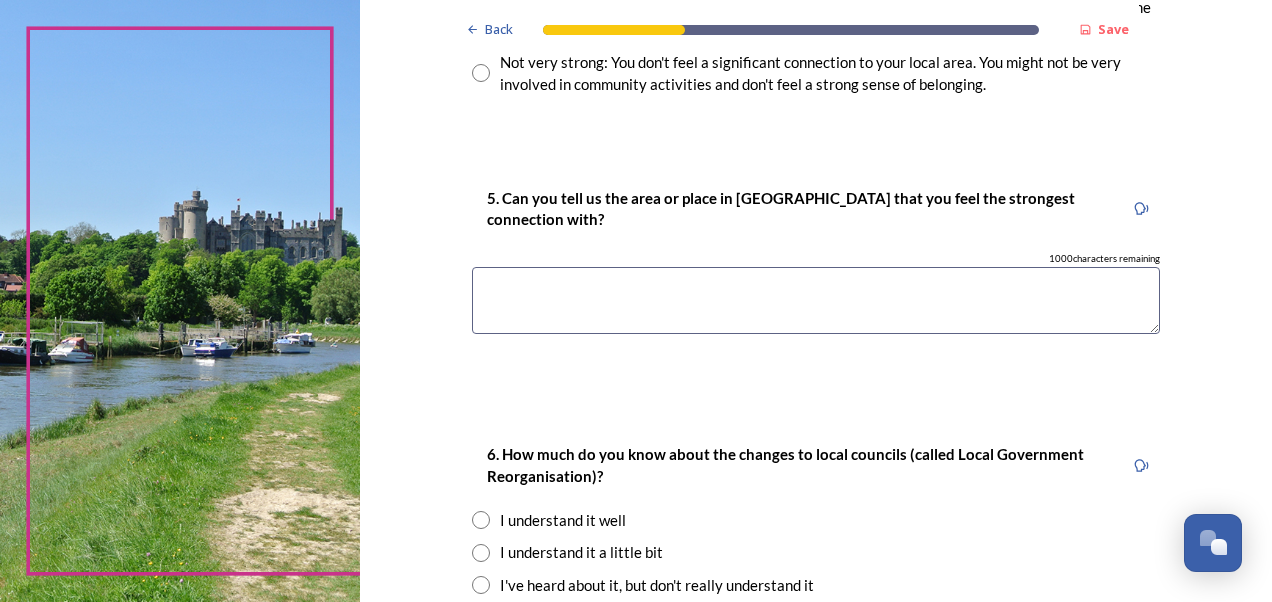 click at bounding box center [816, 300] 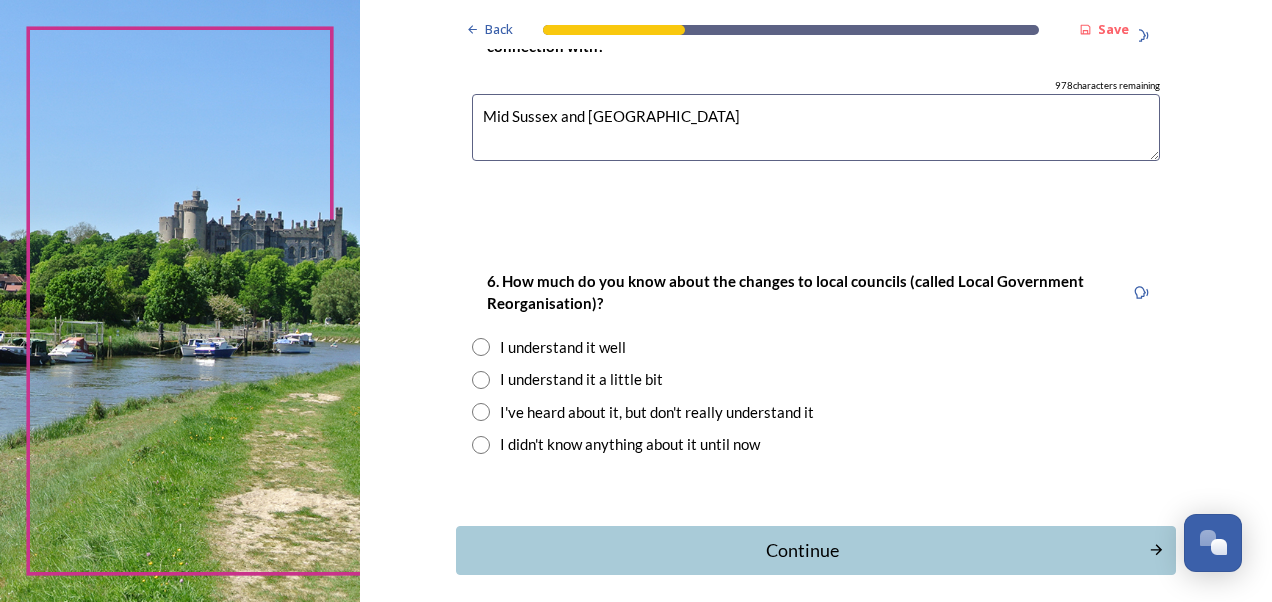 scroll, scrollTop: 1900, scrollLeft: 0, axis: vertical 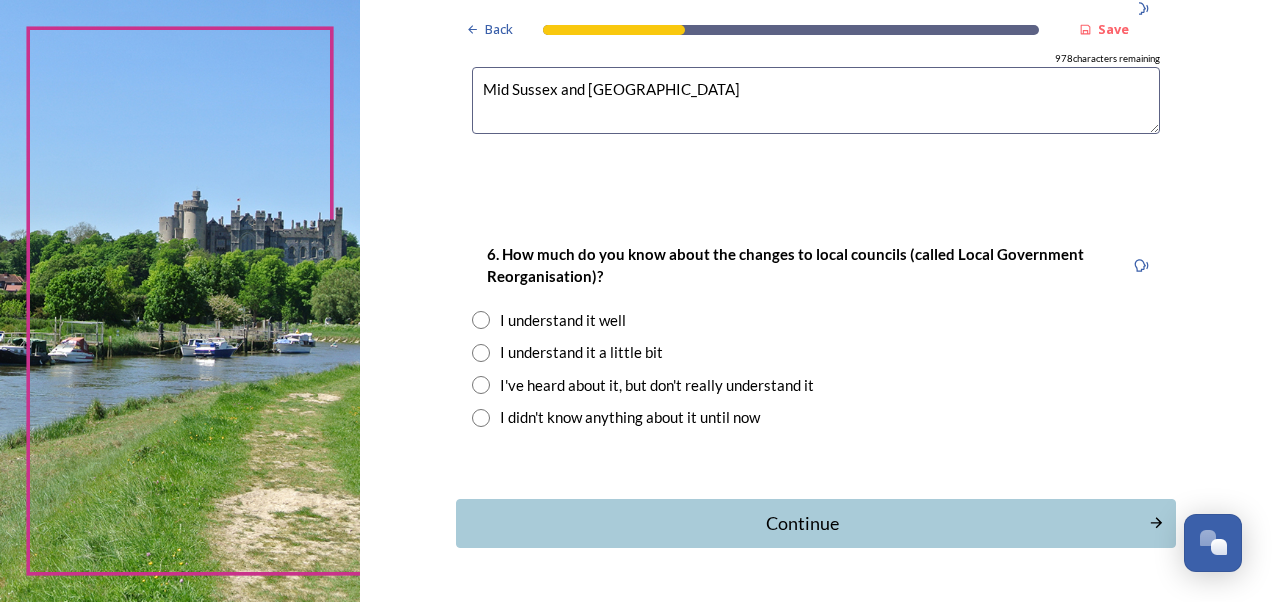 type on "Mid Sussex and Horsham" 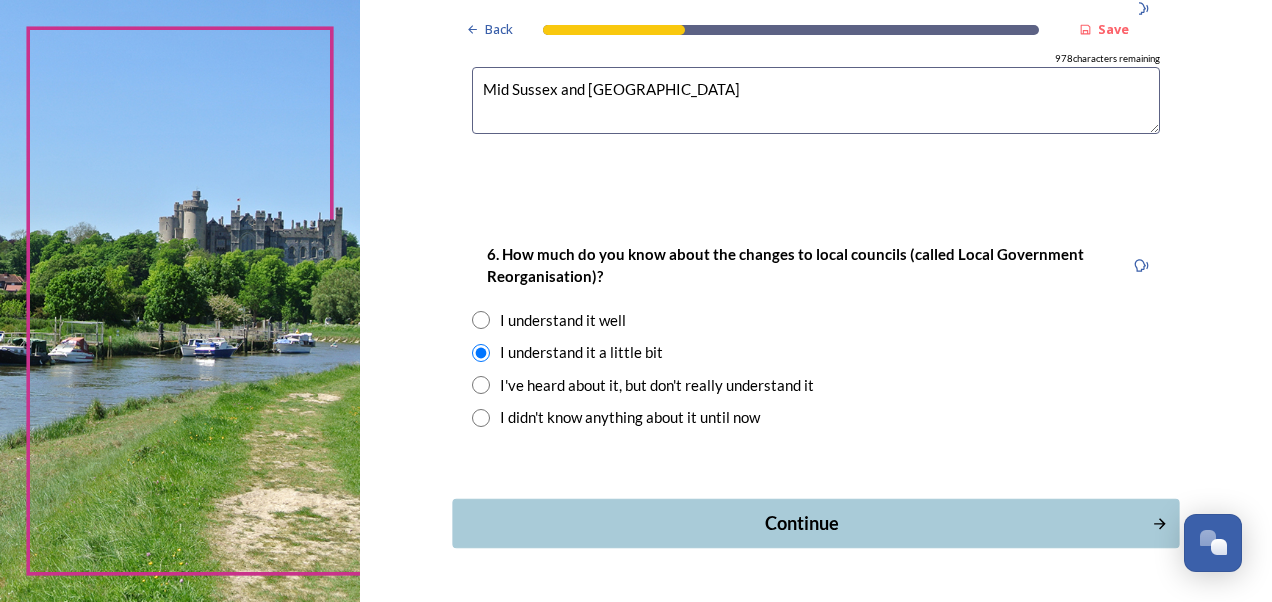 click on "Continue" at bounding box center (815, 523) 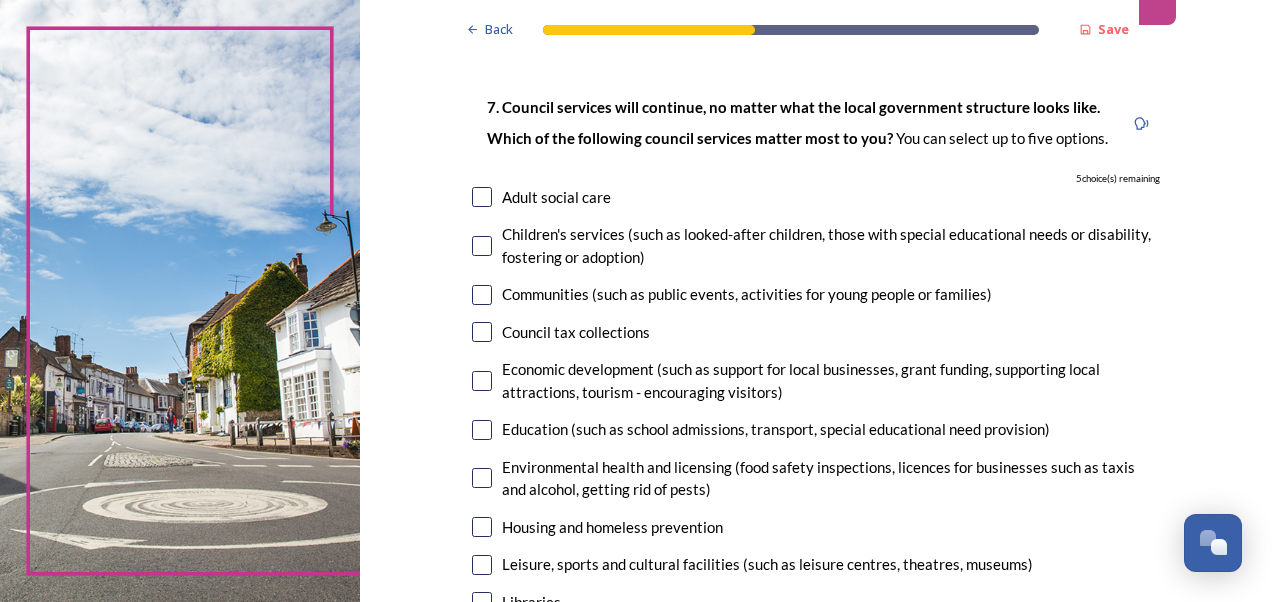scroll, scrollTop: 200, scrollLeft: 0, axis: vertical 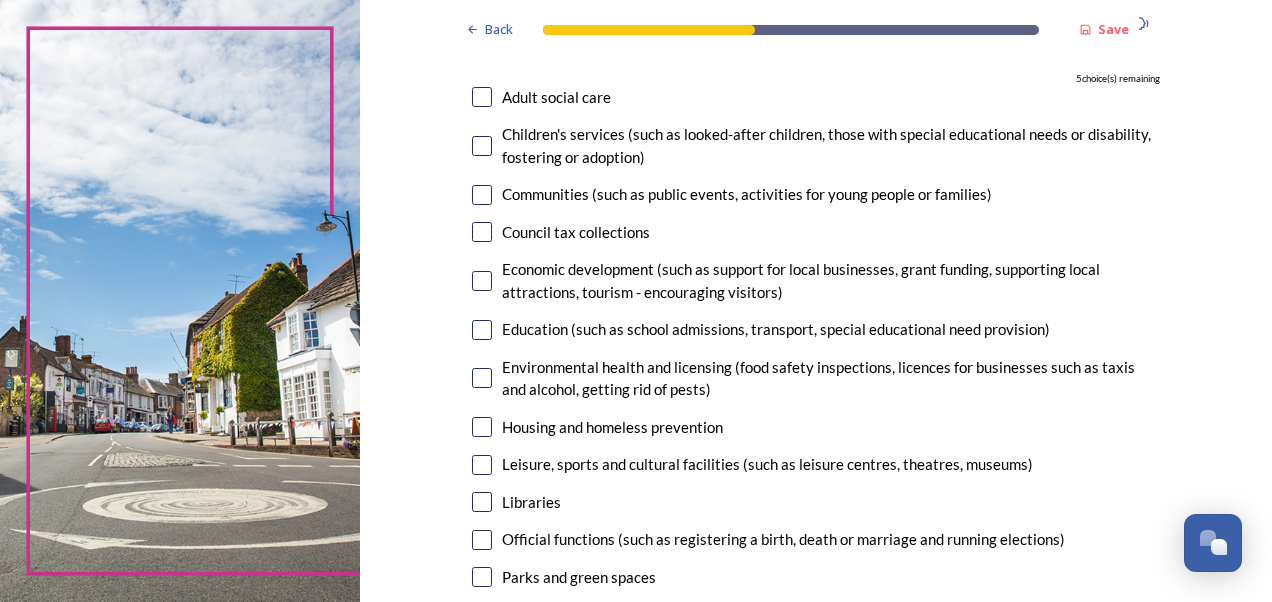 click at bounding box center (482, 97) 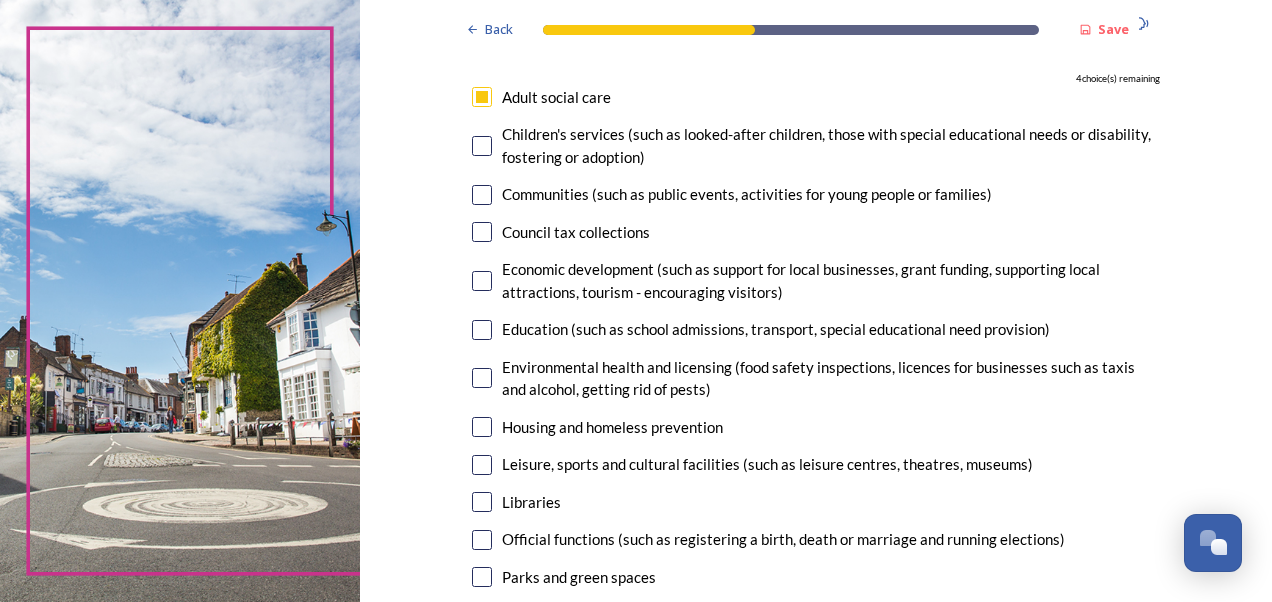 click at bounding box center (482, 146) 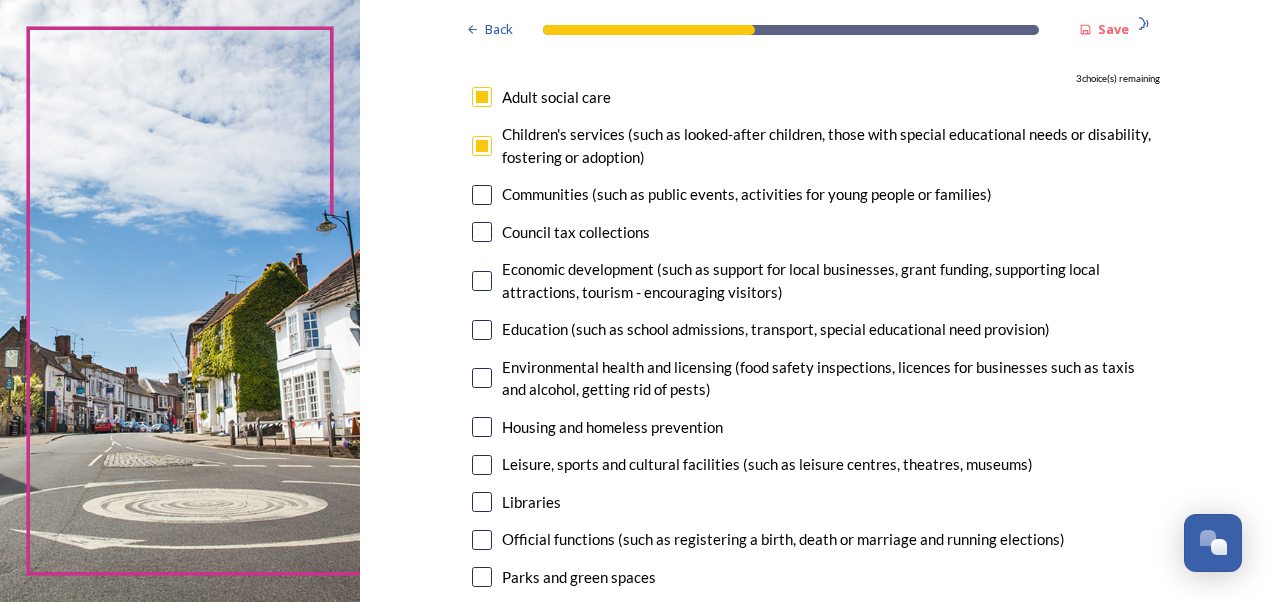 click at bounding box center (482, 195) 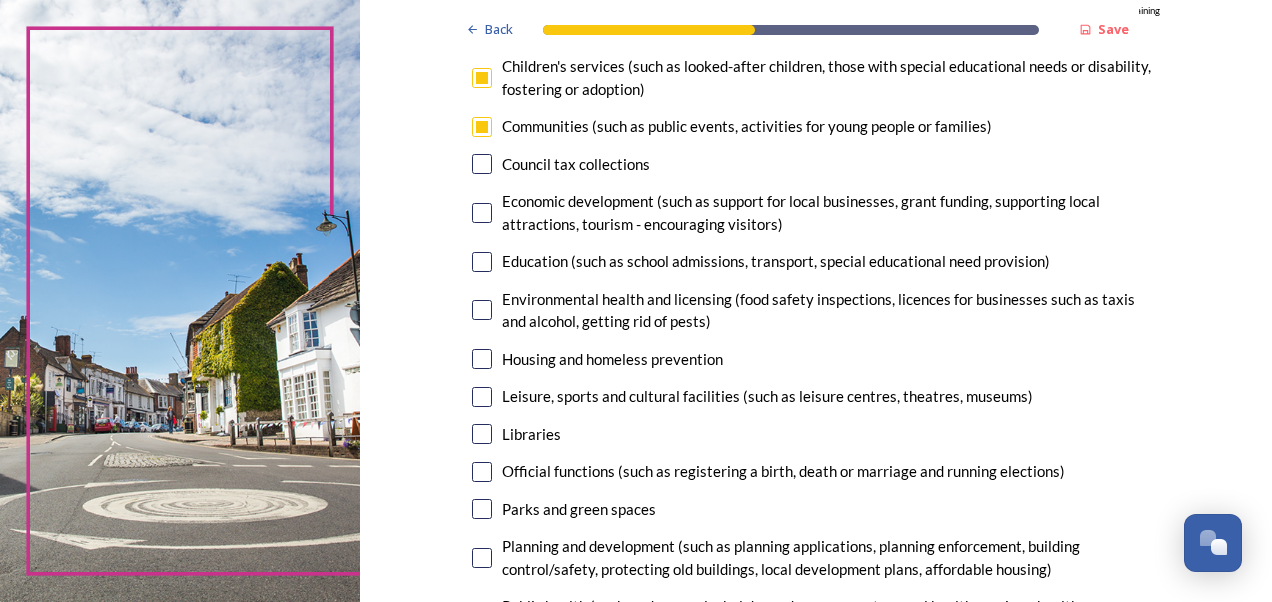 scroll, scrollTop: 300, scrollLeft: 0, axis: vertical 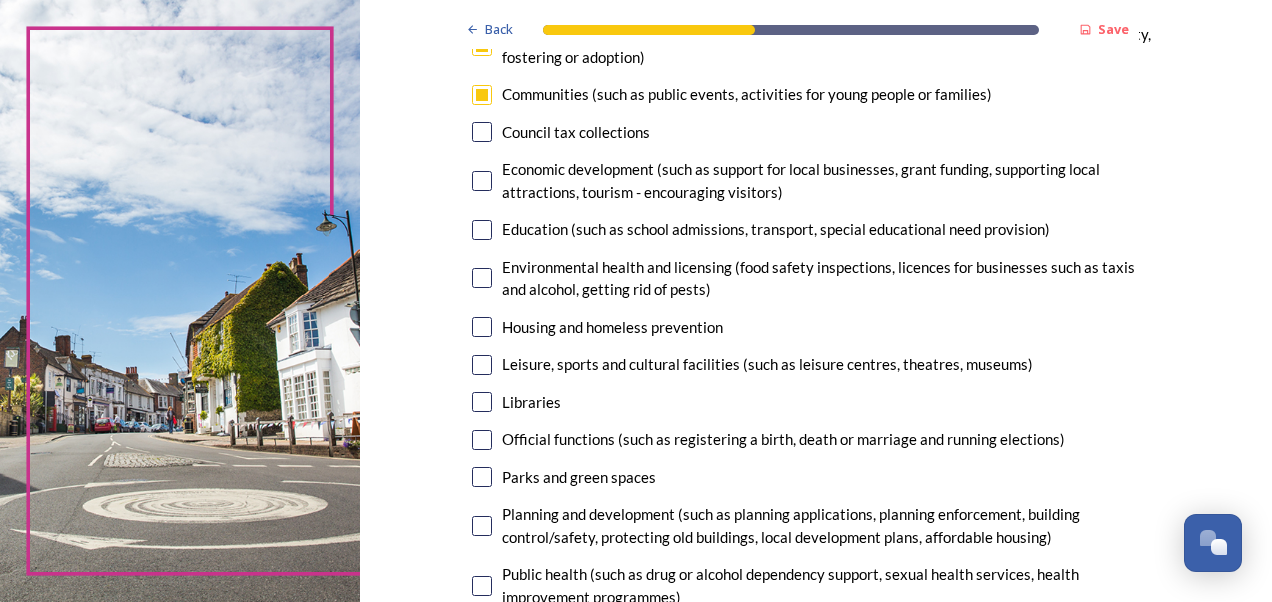 click at bounding box center [482, 230] 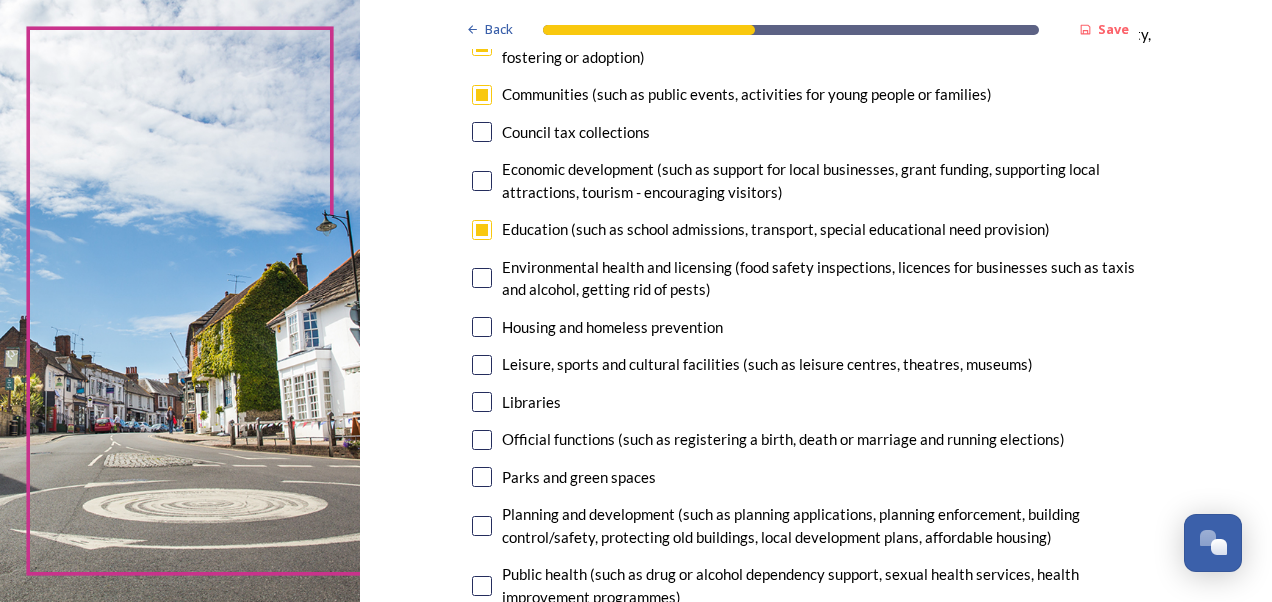 scroll, scrollTop: 400, scrollLeft: 0, axis: vertical 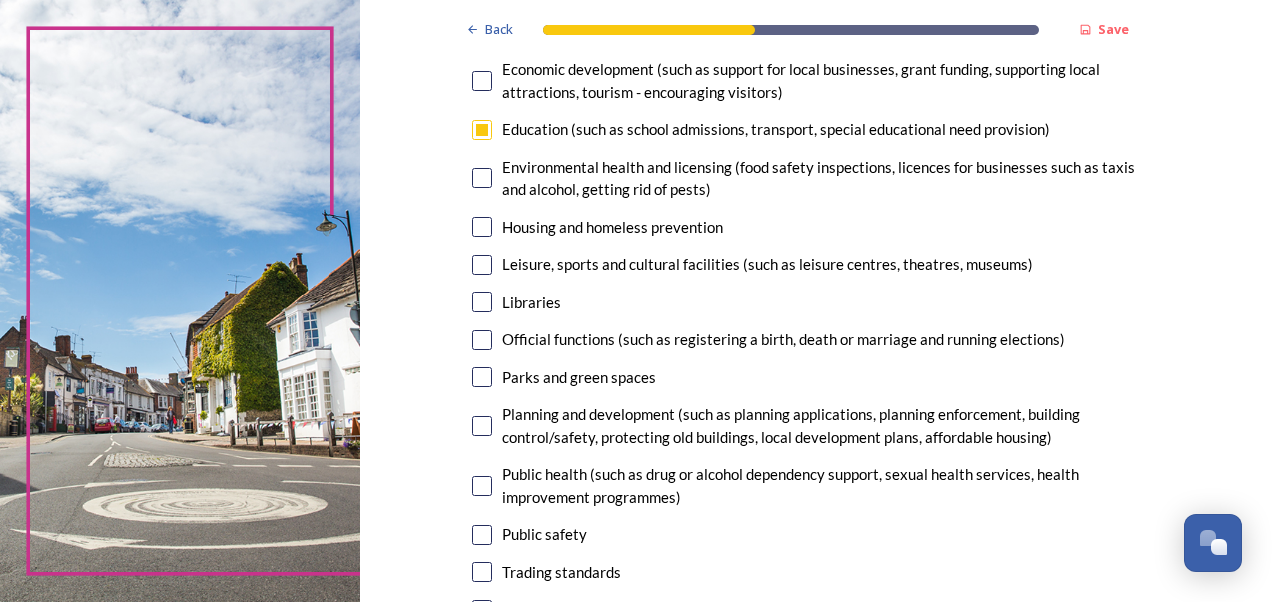 click at bounding box center [482, 227] 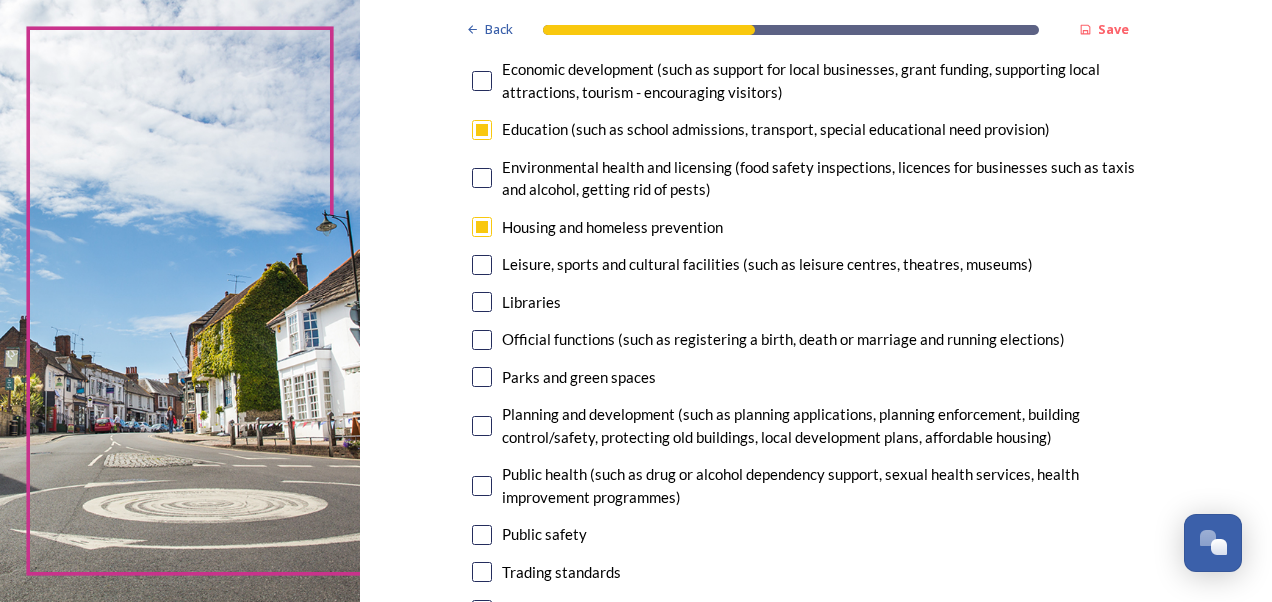 click at bounding box center [482, 302] 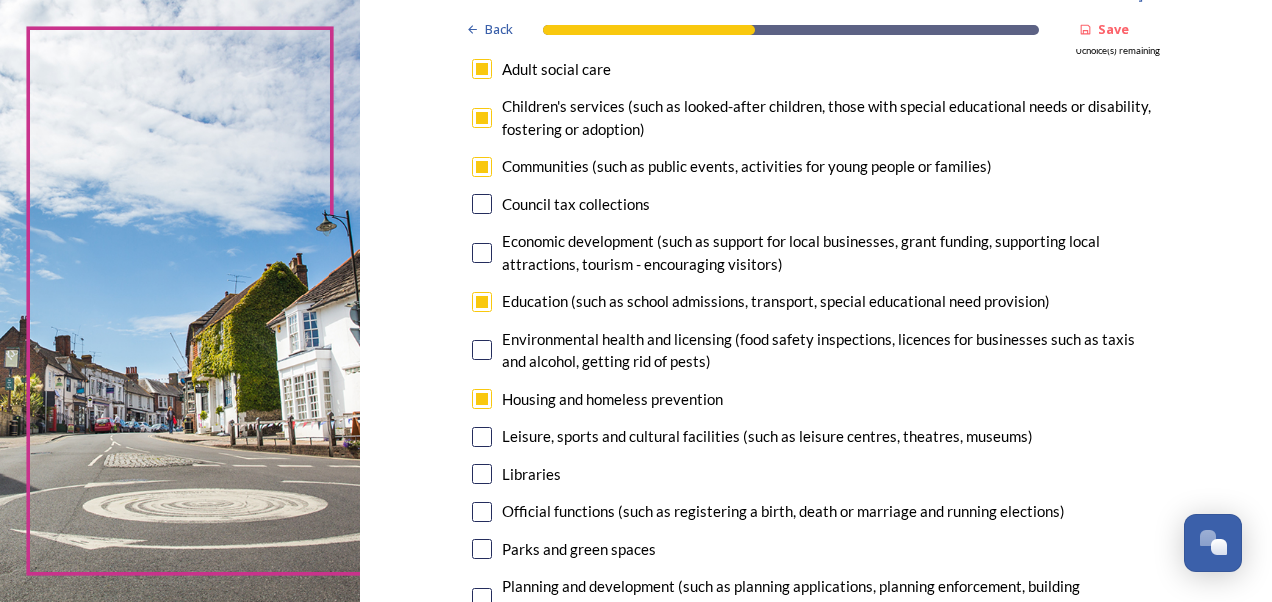 scroll, scrollTop: 300, scrollLeft: 0, axis: vertical 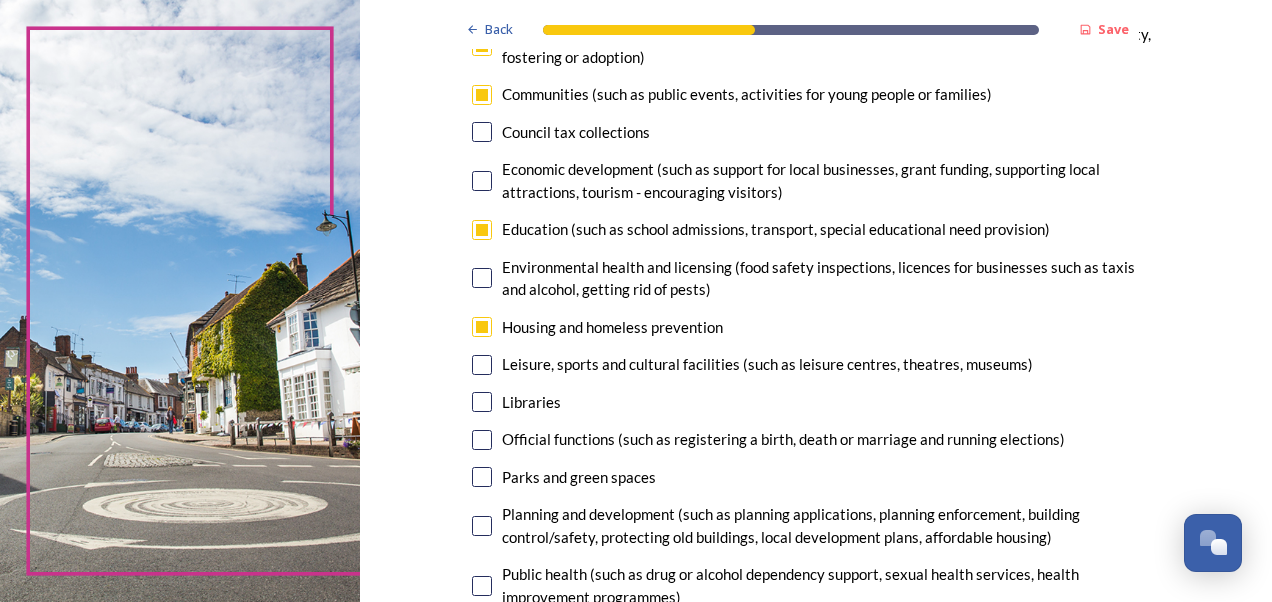 click at bounding box center (482, 327) 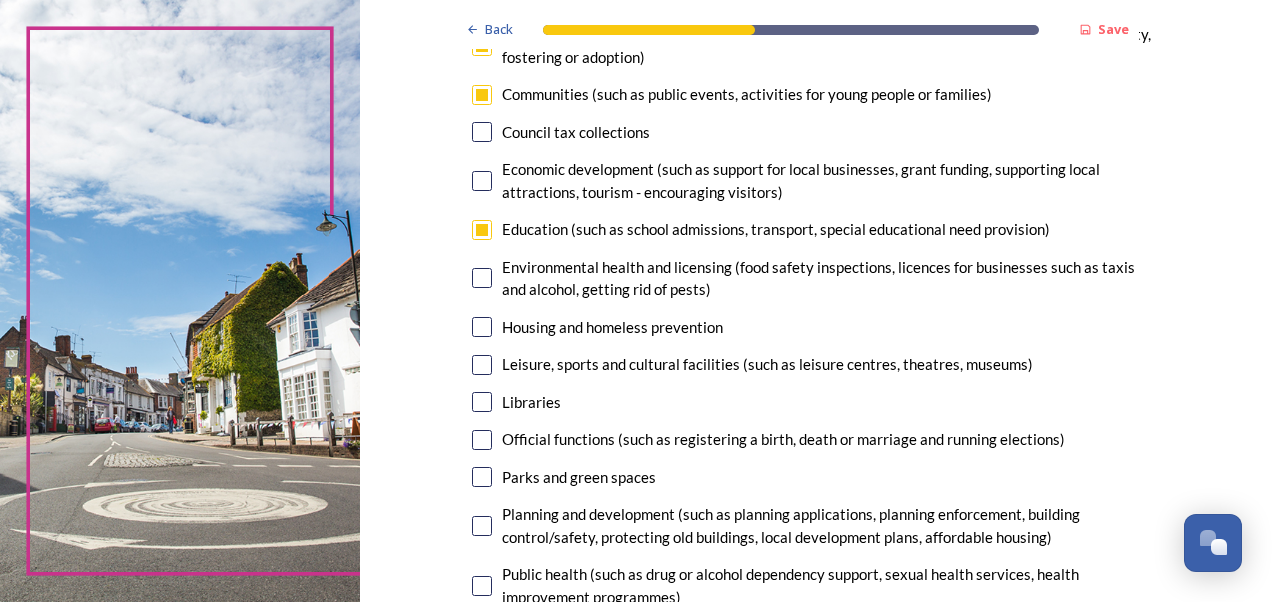 click at bounding box center (482, 230) 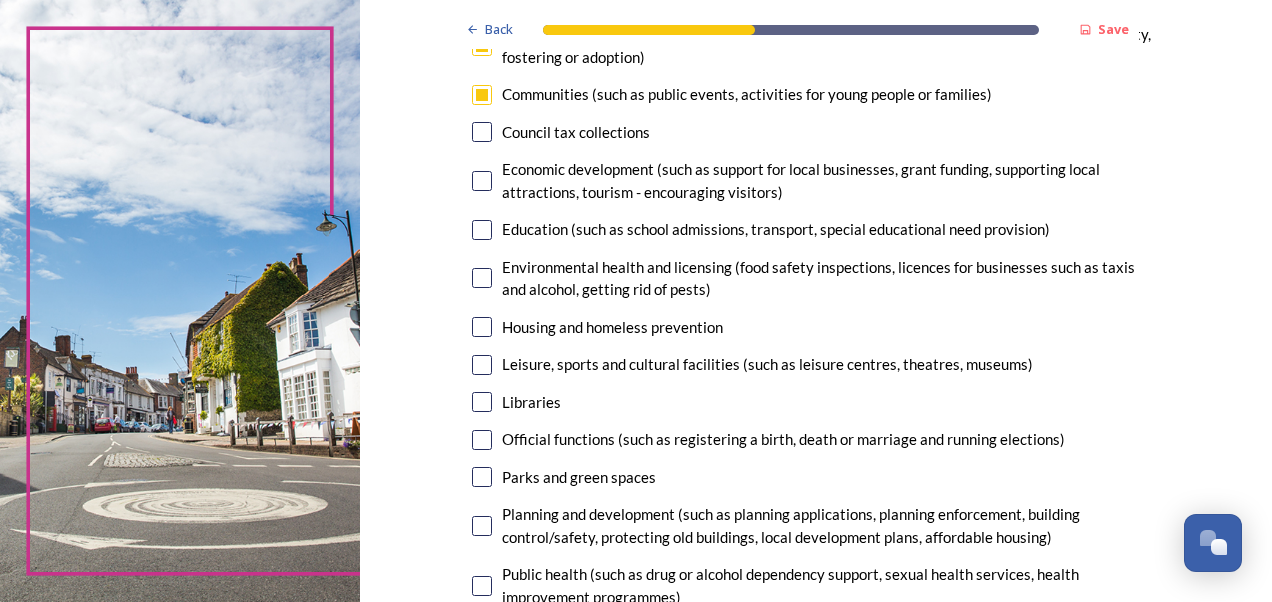 click at bounding box center (482, 402) 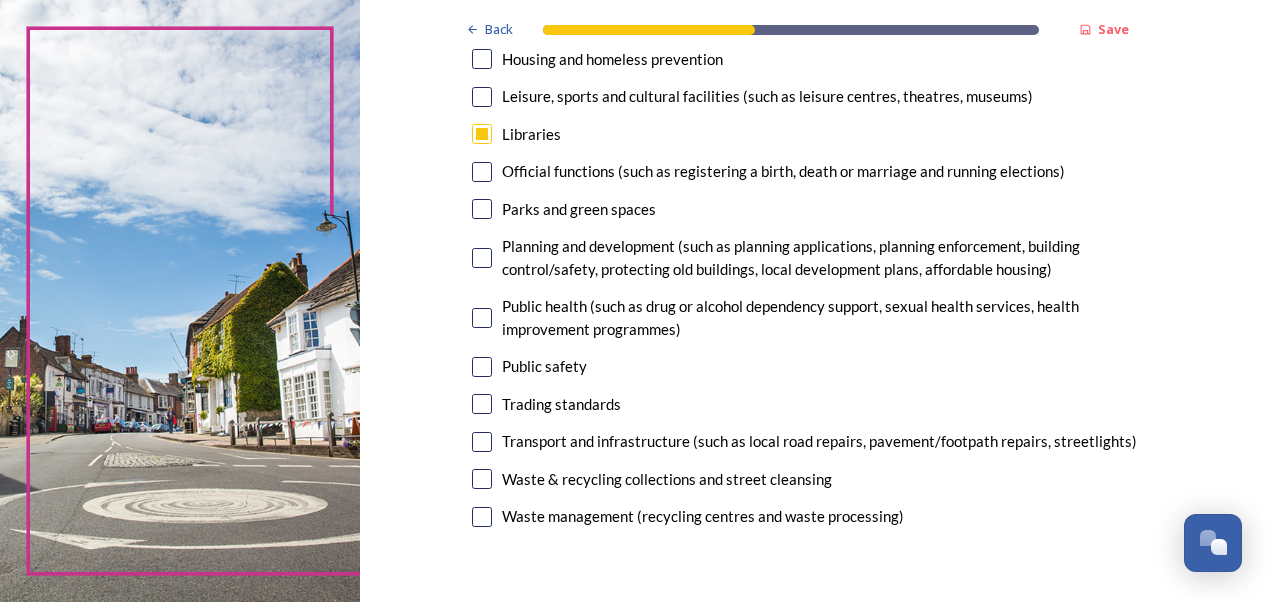 scroll, scrollTop: 600, scrollLeft: 0, axis: vertical 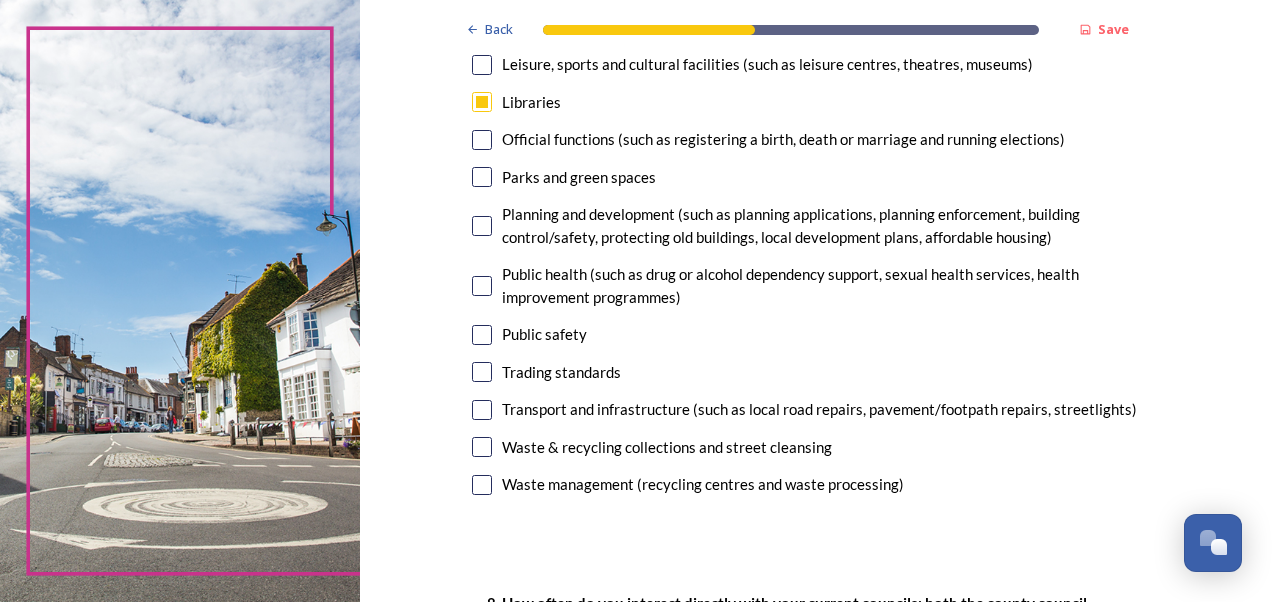 click at bounding box center [482, 410] 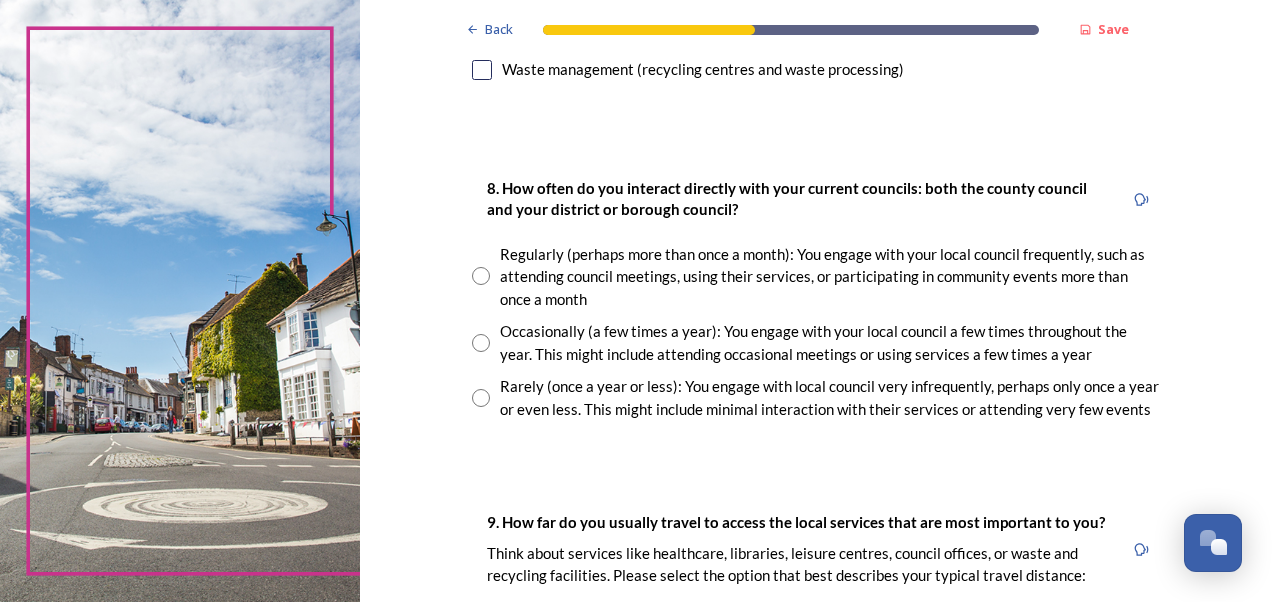 scroll, scrollTop: 900, scrollLeft: 0, axis: vertical 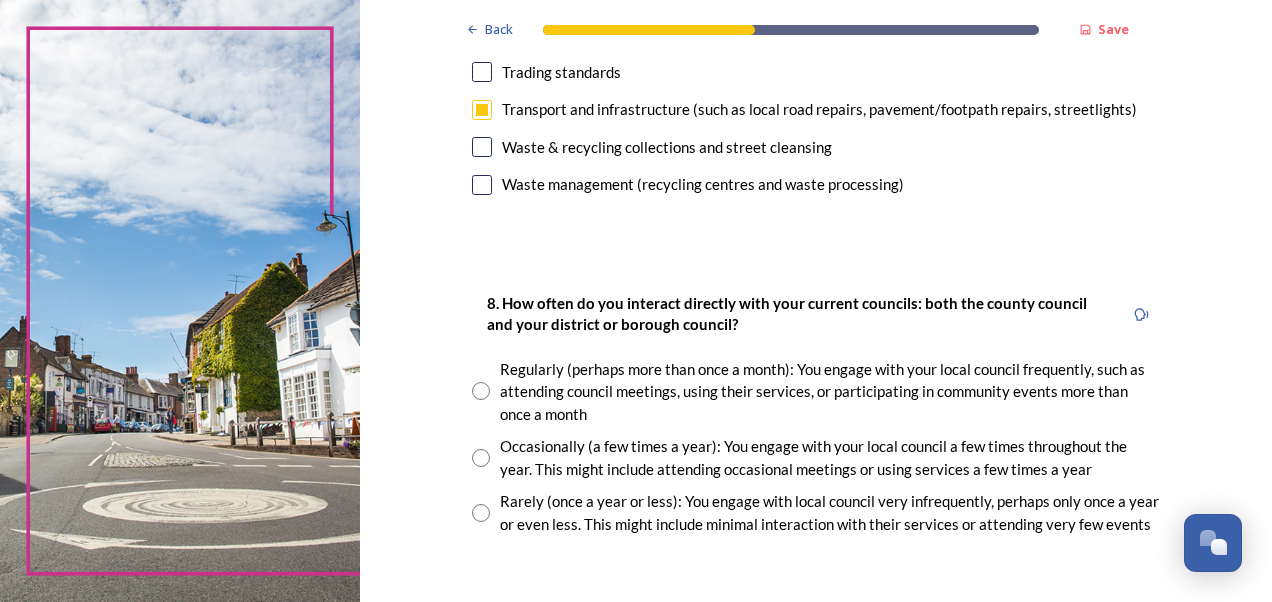 click at bounding box center (481, 391) 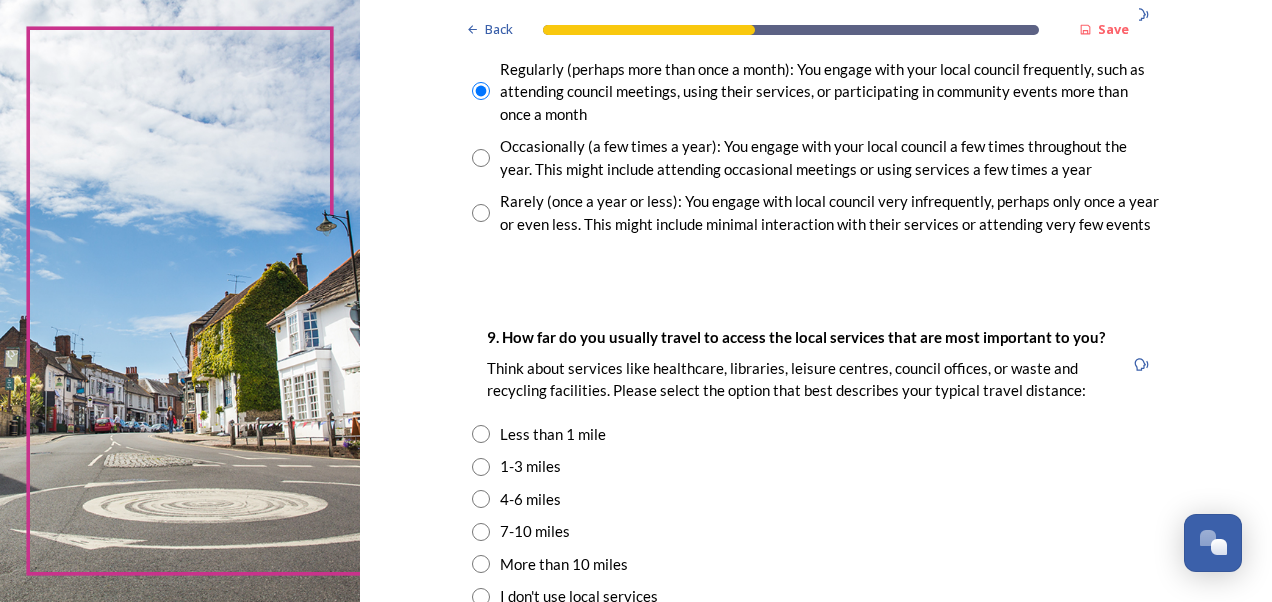 scroll, scrollTop: 1300, scrollLeft: 0, axis: vertical 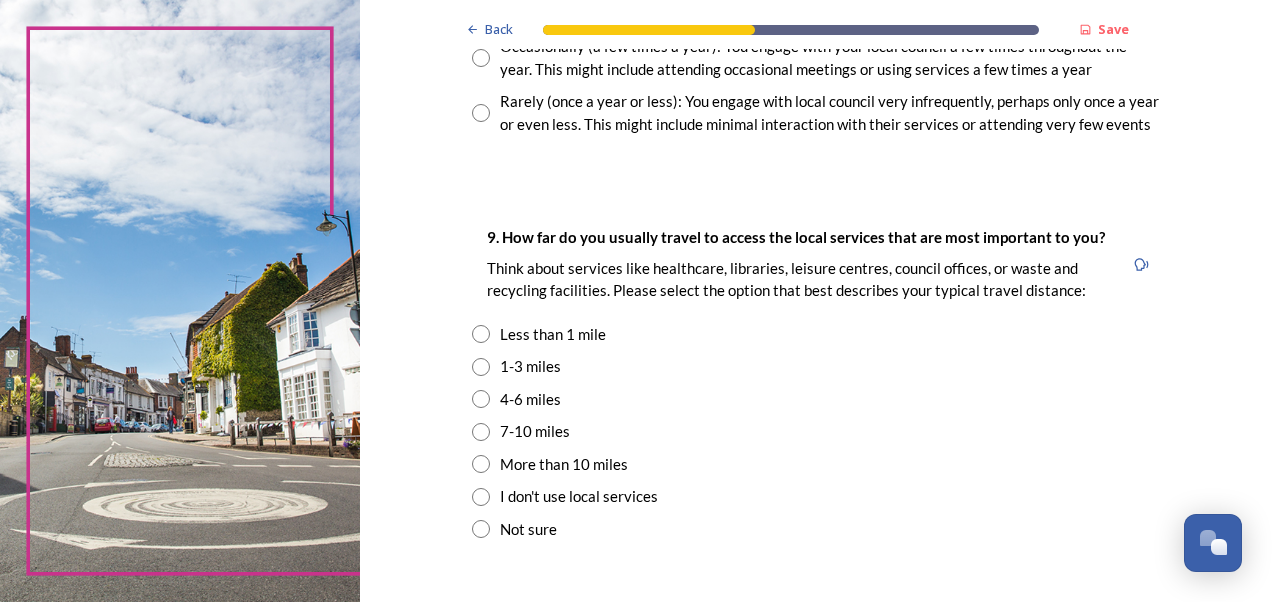 click on "Less than 1 mile" at bounding box center (553, 334) 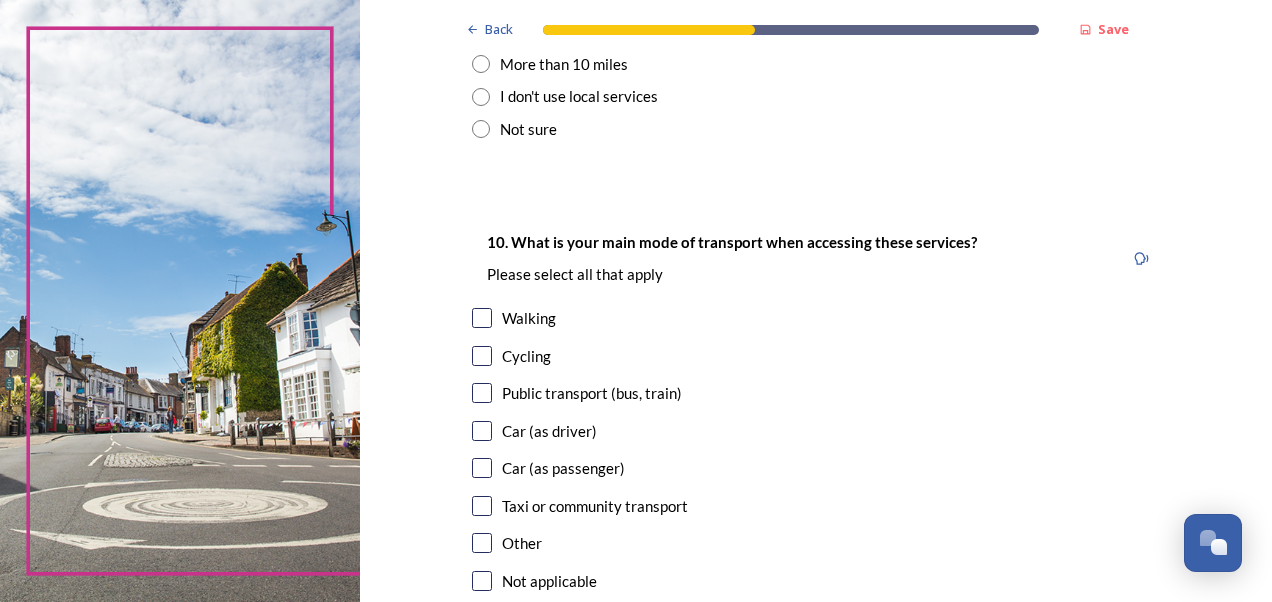 scroll, scrollTop: 1800, scrollLeft: 0, axis: vertical 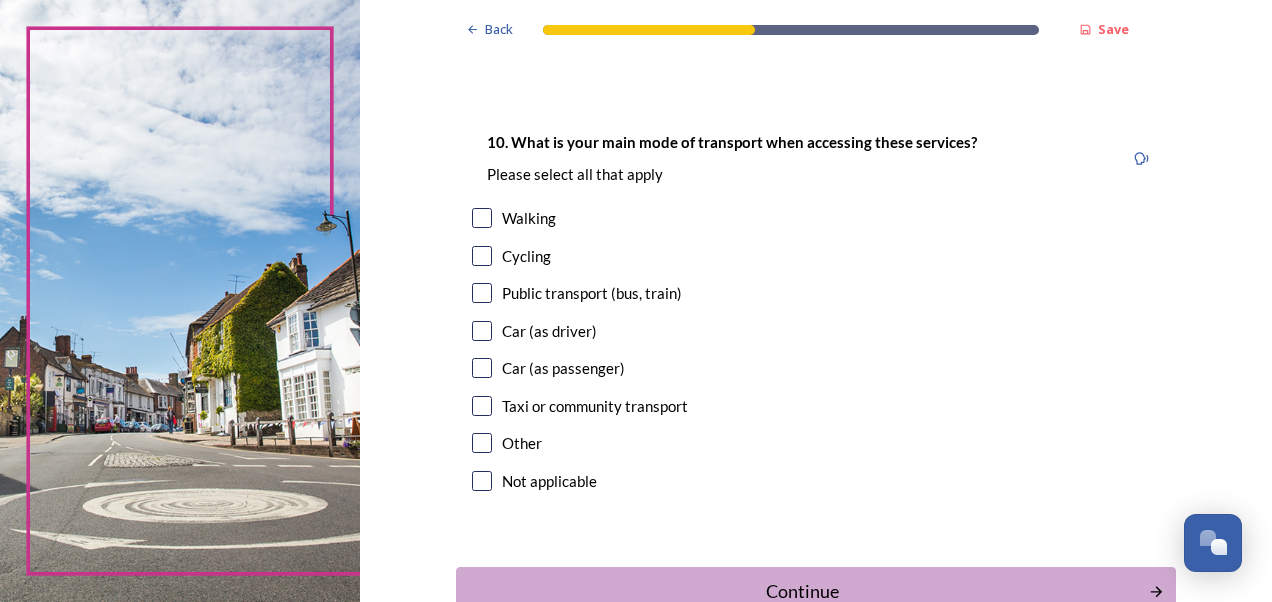 click on "Car (as driver)" at bounding box center (549, 331) 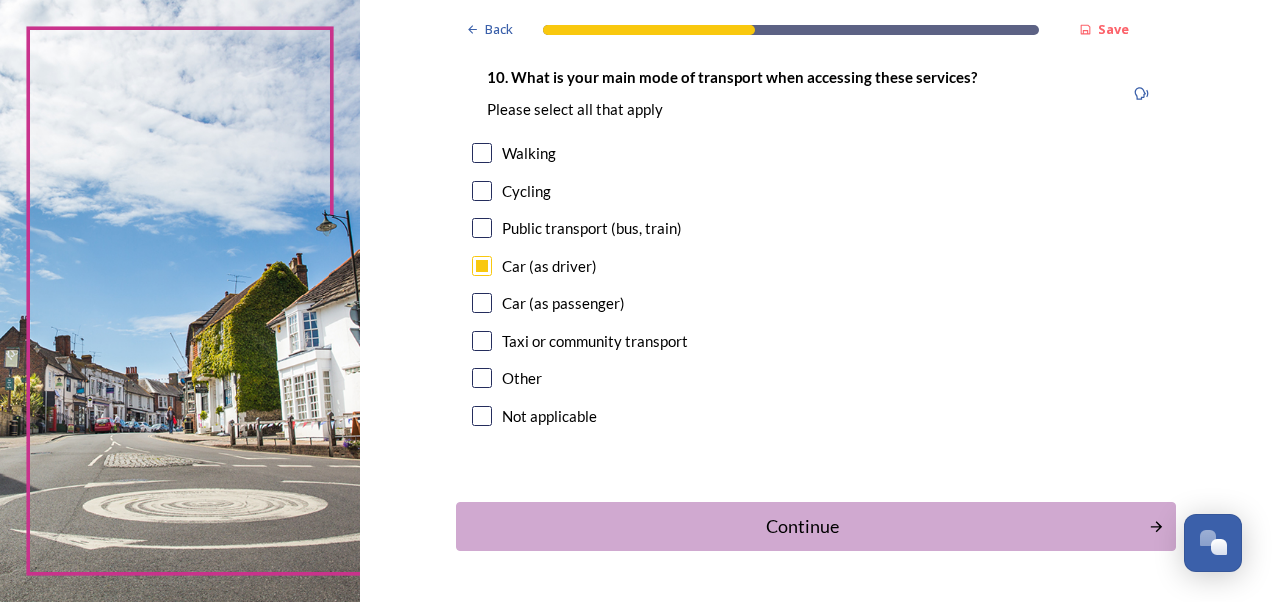 scroll, scrollTop: 1929, scrollLeft: 0, axis: vertical 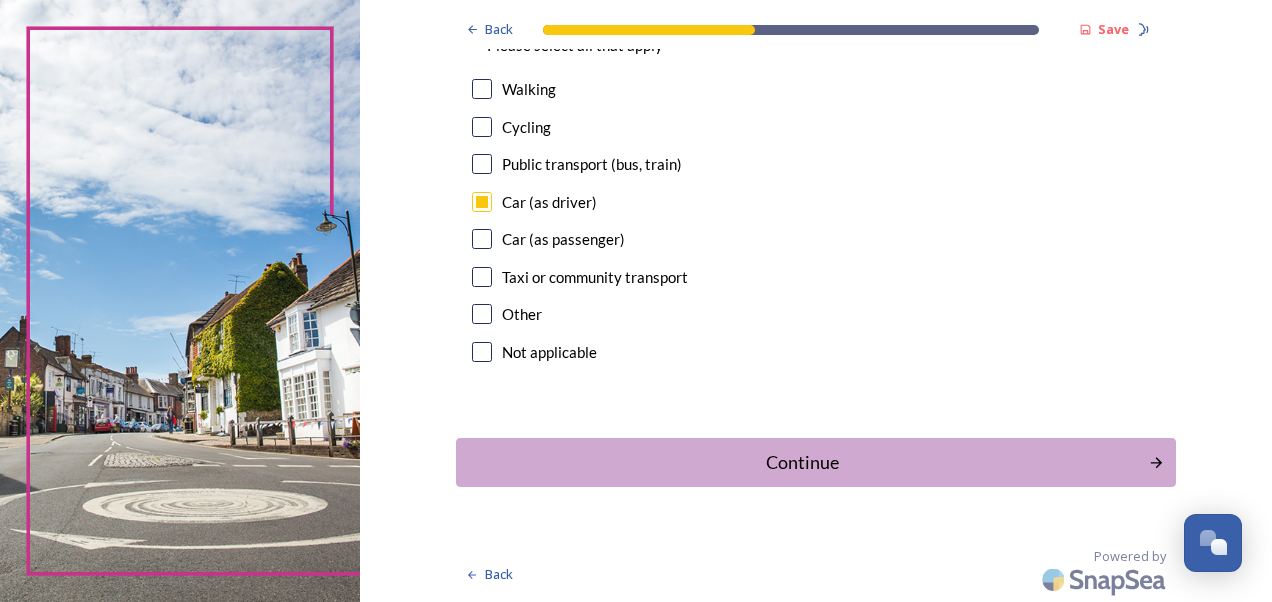 click on "Continue" at bounding box center [816, 462] 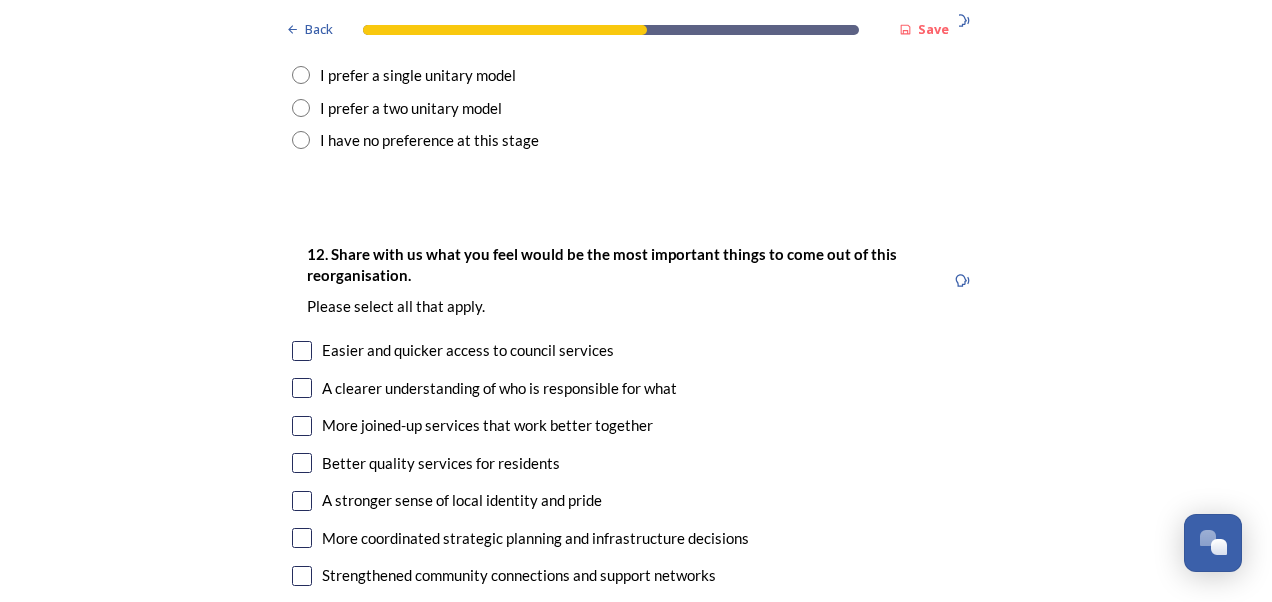 scroll, scrollTop: 2600, scrollLeft: 0, axis: vertical 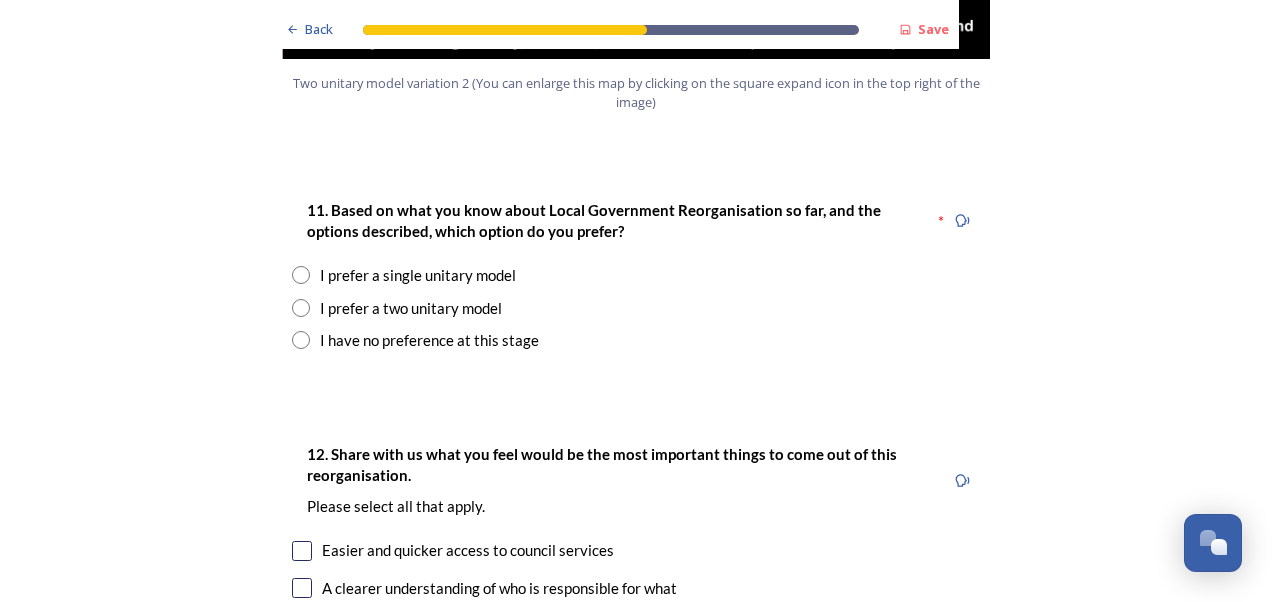 click on "I prefer a two unitary model" at bounding box center [411, 308] 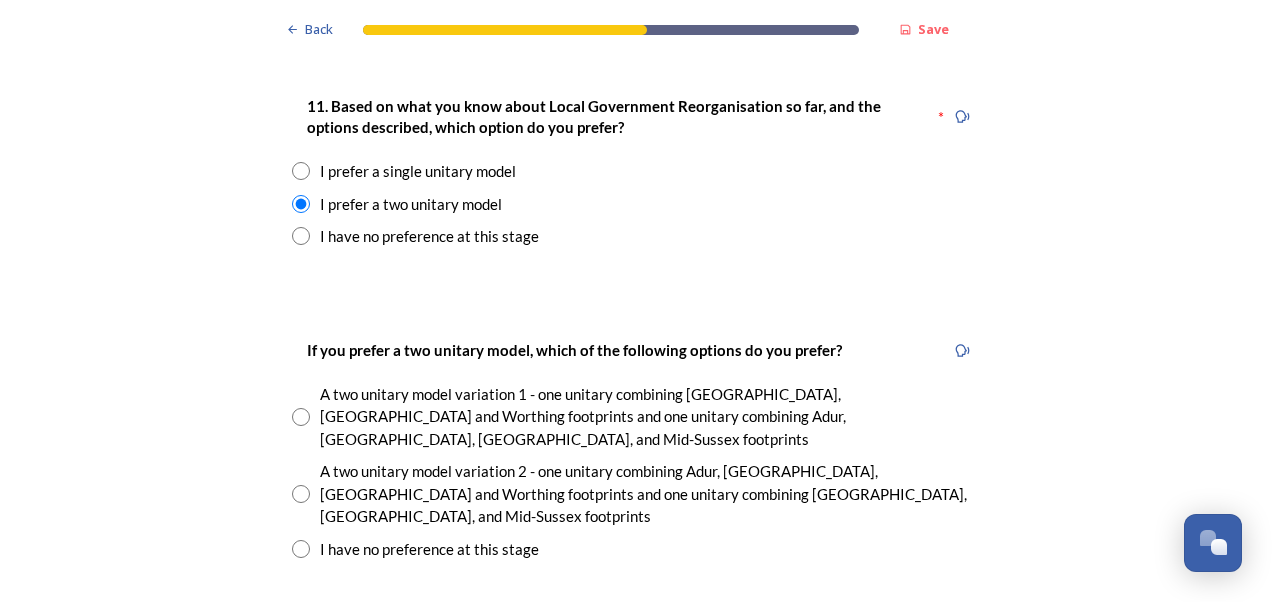 scroll, scrollTop: 2800, scrollLeft: 0, axis: vertical 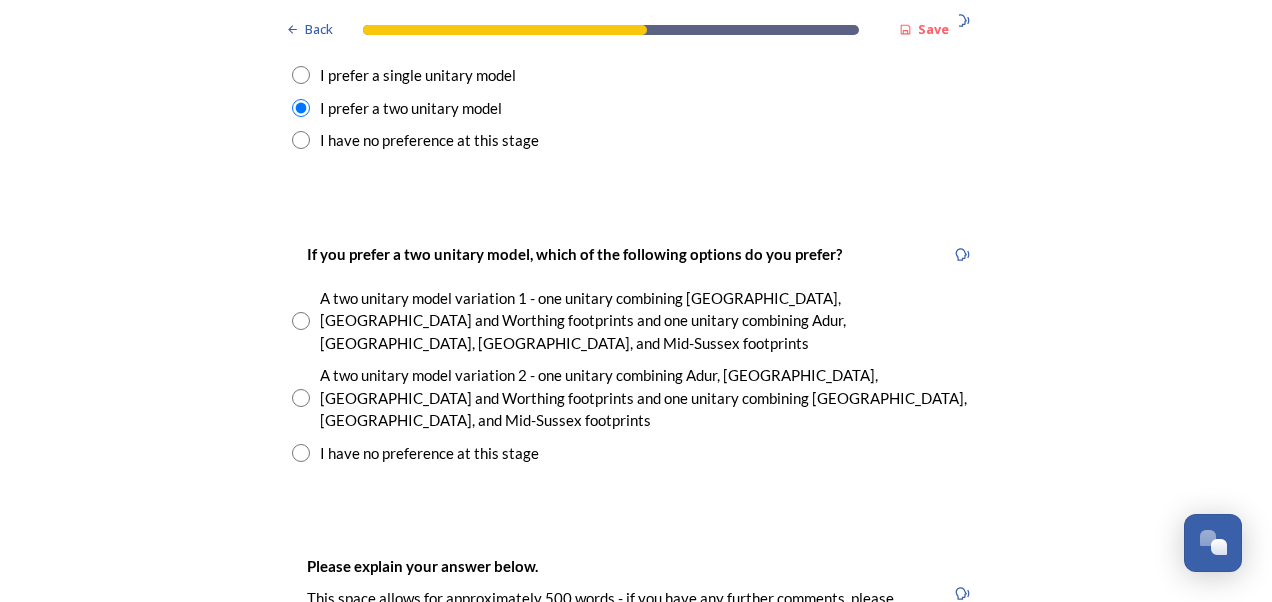 click on "A two unitary model variation 1 - one unitary combining [GEOGRAPHIC_DATA], [GEOGRAPHIC_DATA] and Worthing footprints and one unitary combining Adur, [GEOGRAPHIC_DATA], [GEOGRAPHIC_DATA], and Mid-Sussex footprints" at bounding box center (650, 321) 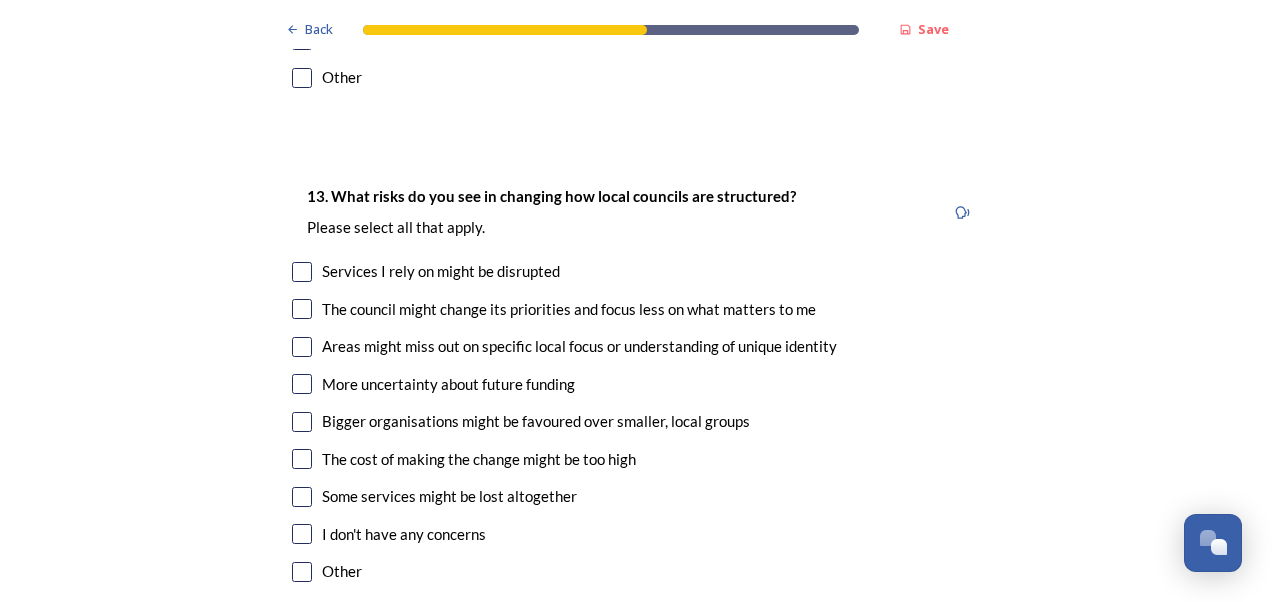 scroll, scrollTop: 4200, scrollLeft: 0, axis: vertical 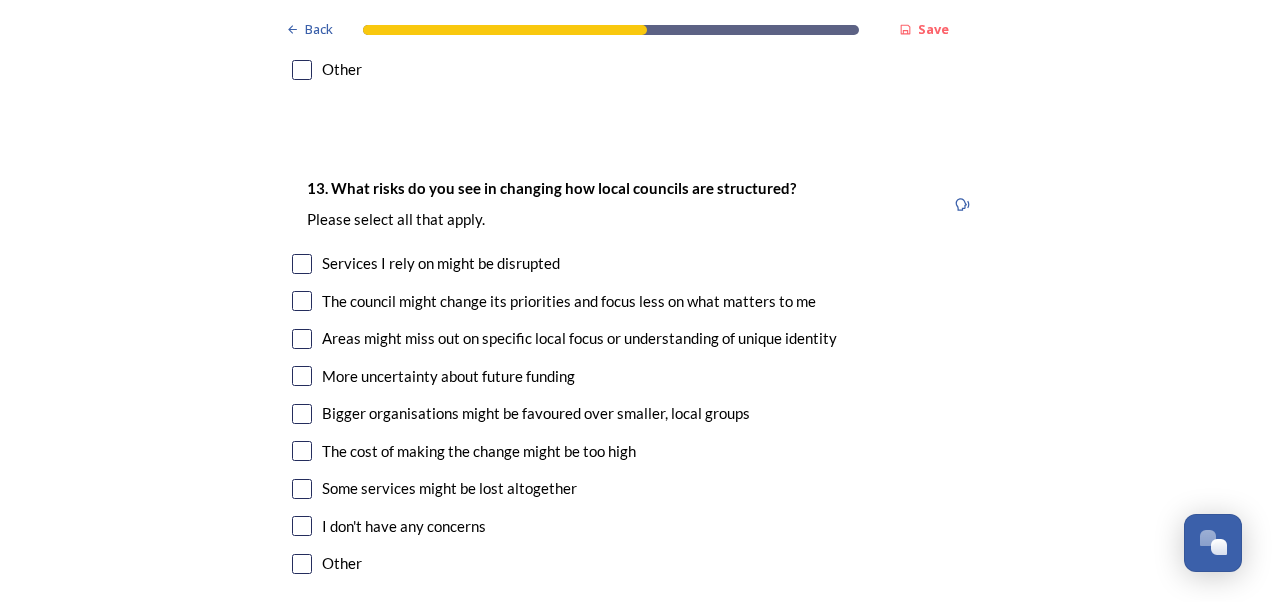 click at bounding box center [302, 264] 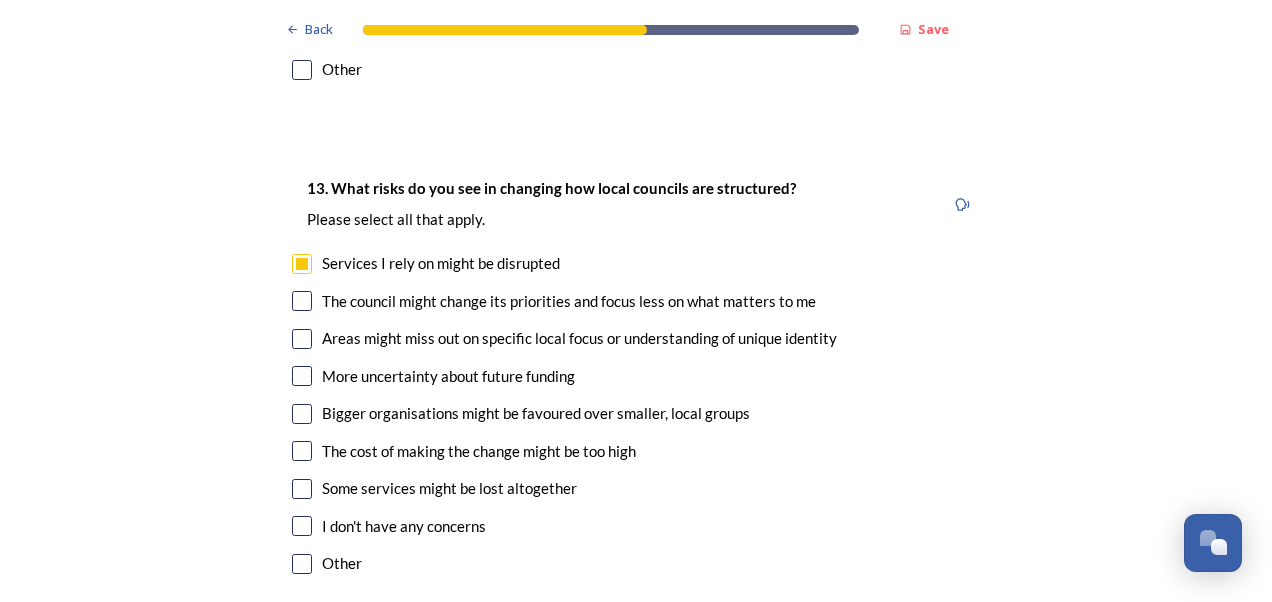 click at bounding box center (302, 301) 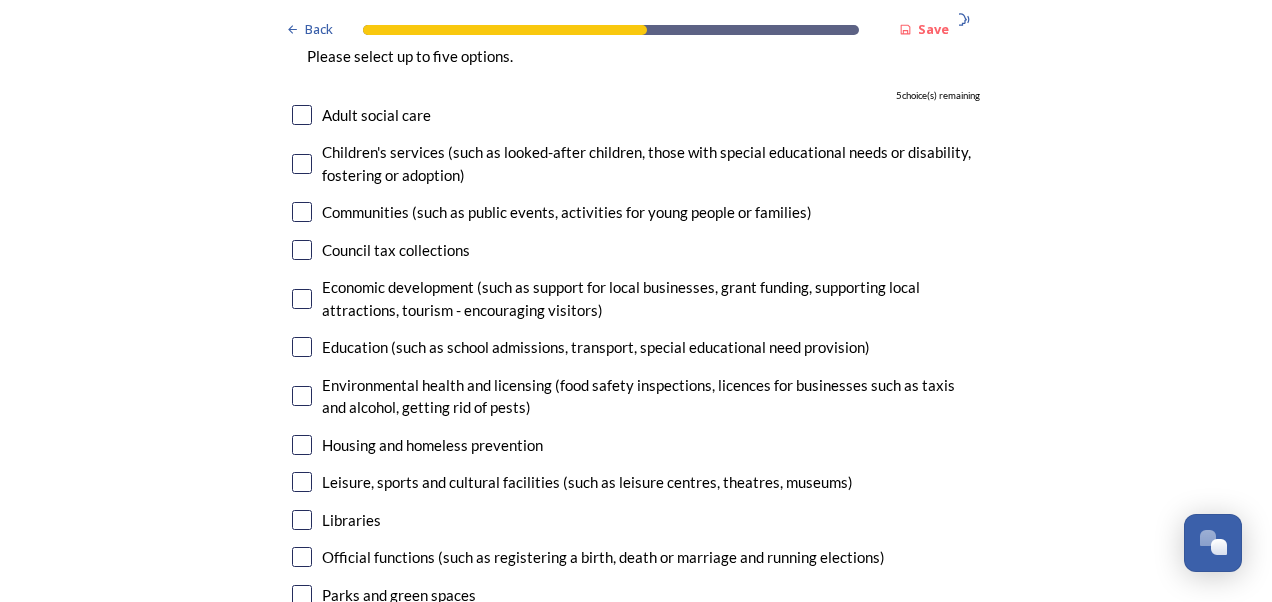 scroll, scrollTop: 4700, scrollLeft: 0, axis: vertical 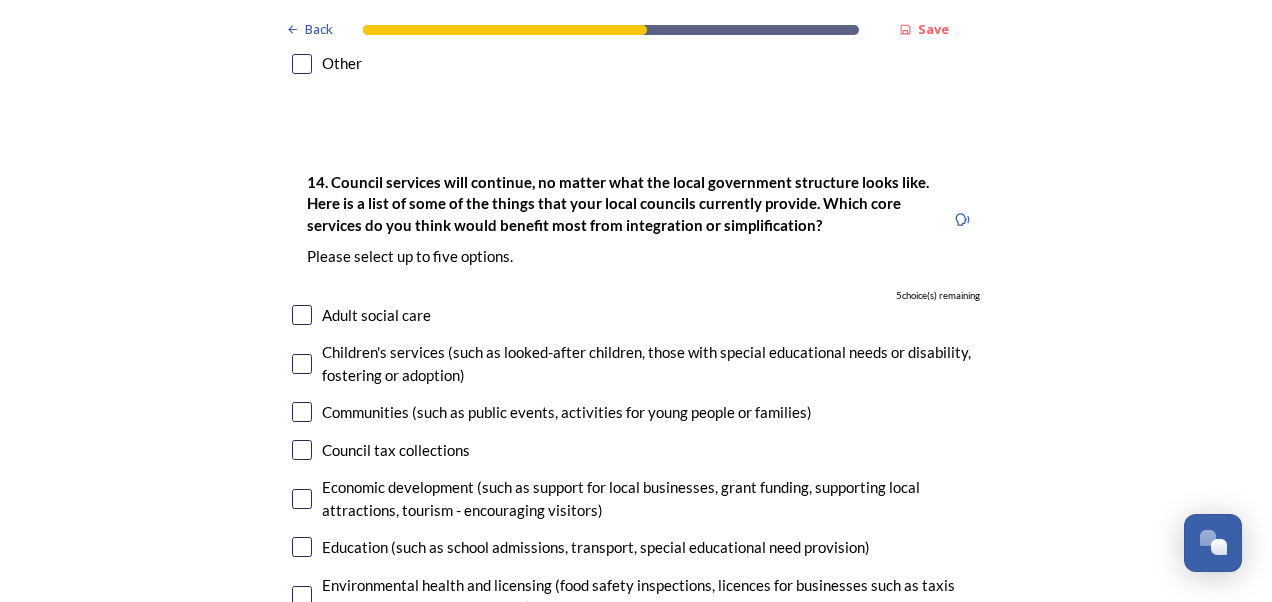 click at bounding box center (302, 315) 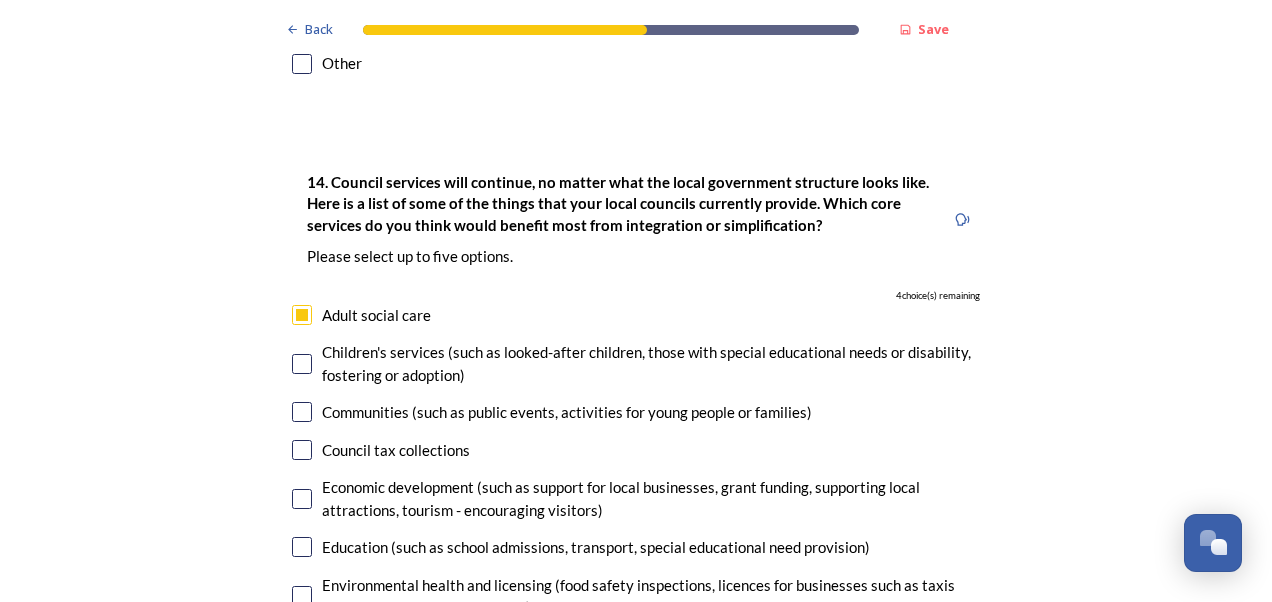 click at bounding box center [302, 364] 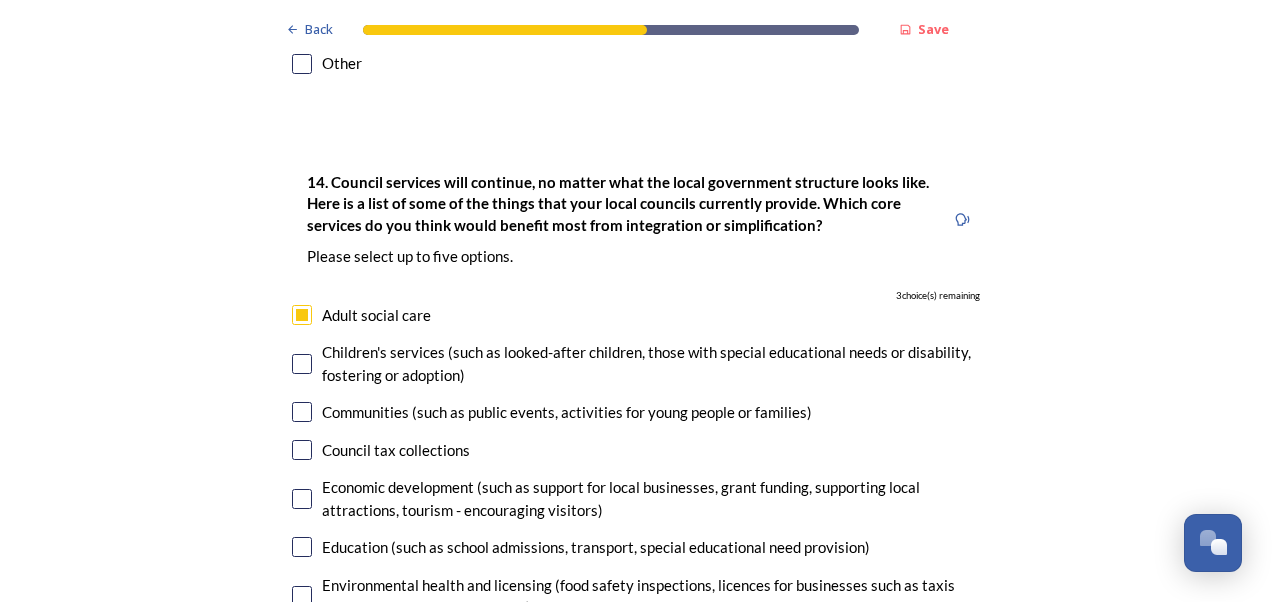 checkbox on "true" 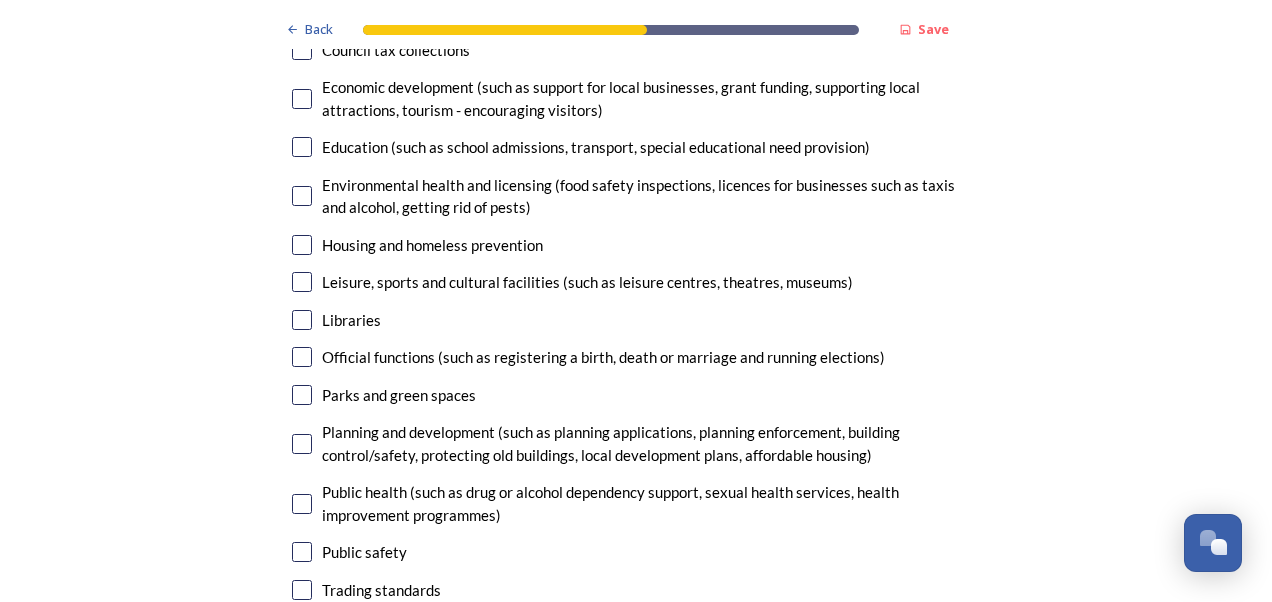 scroll, scrollTop: 5200, scrollLeft: 0, axis: vertical 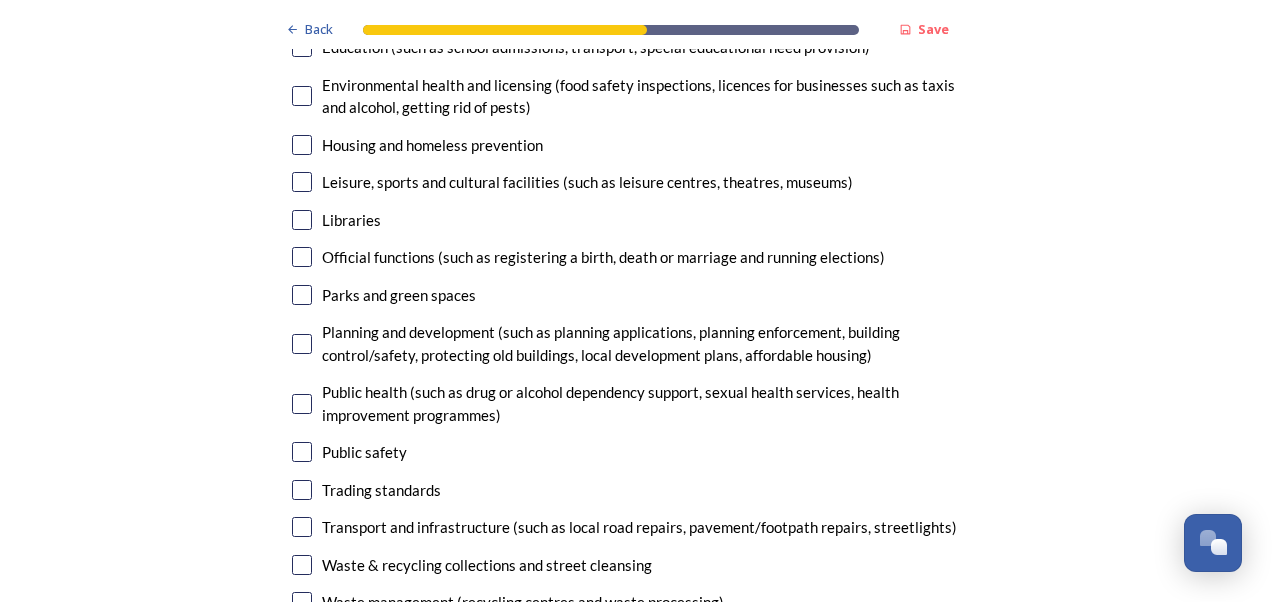 click at bounding box center (302, 565) 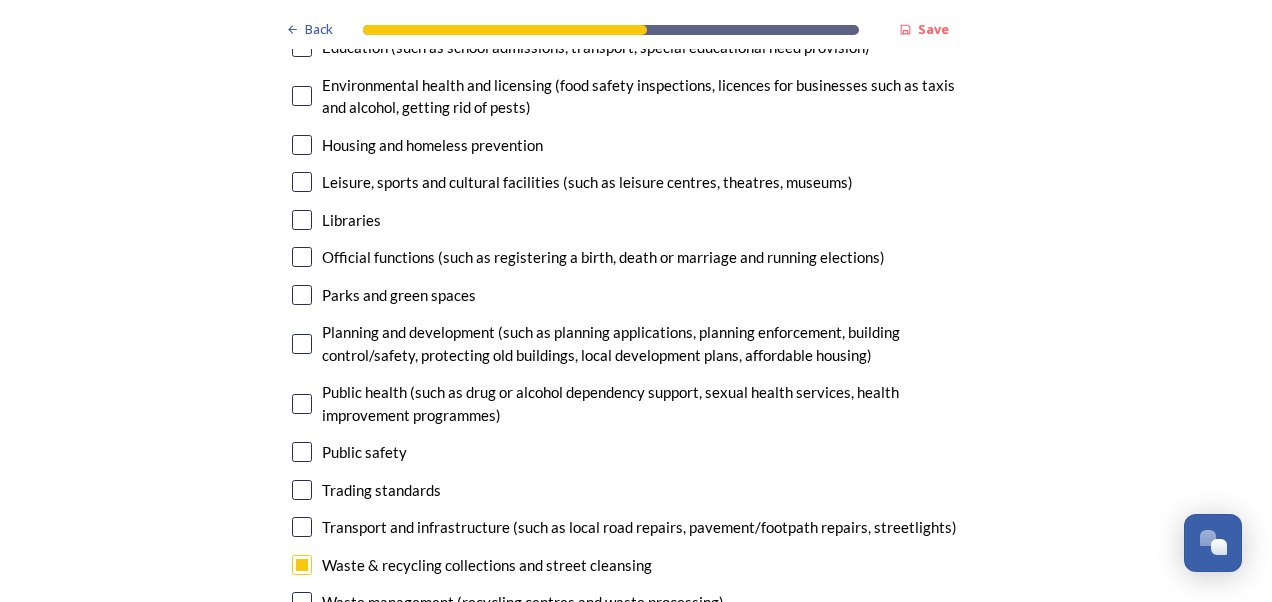 click at bounding box center (302, 527) 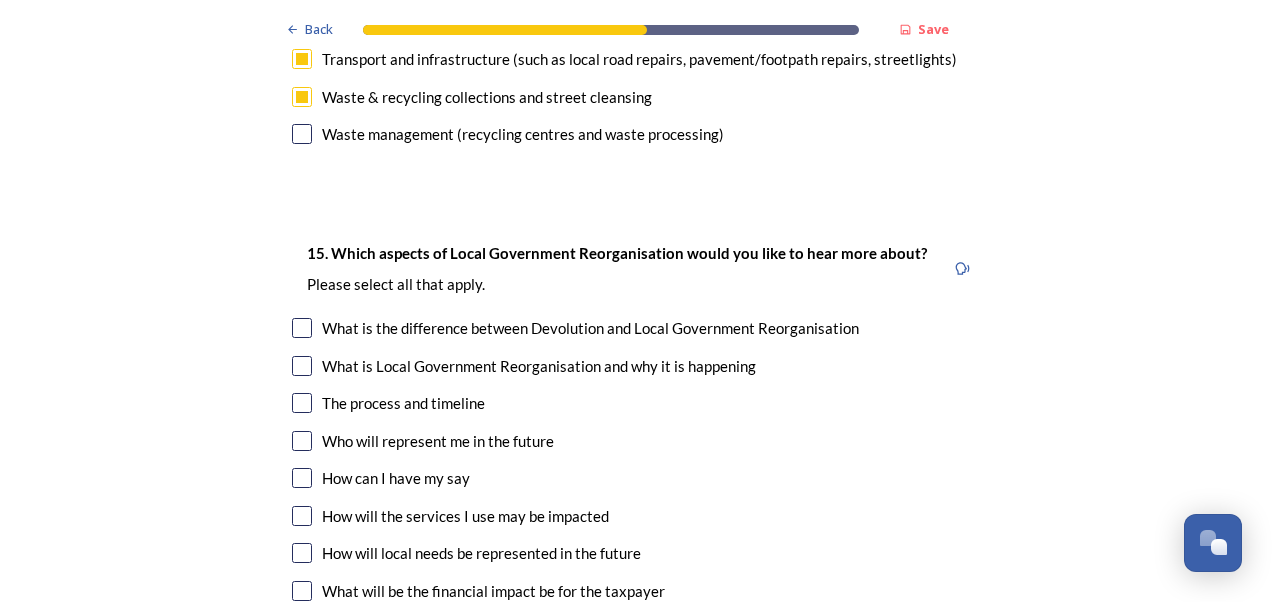 scroll, scrollTop: 5700, scrollLeft: 0, axis: vertical 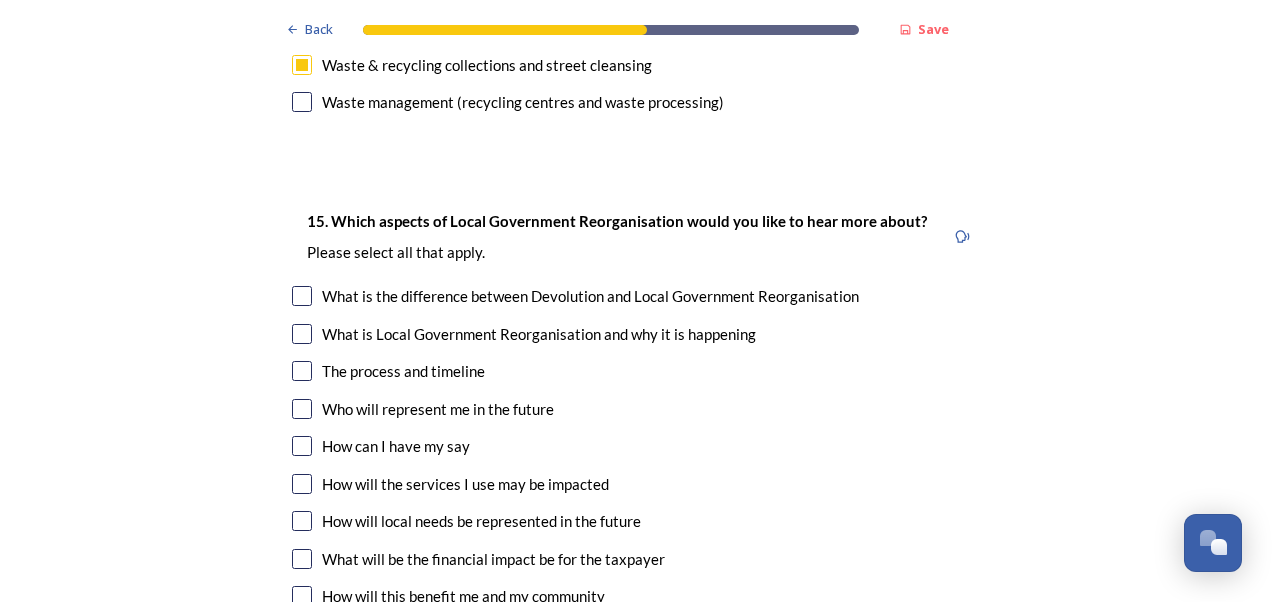 click at bounding box center [302, 446] 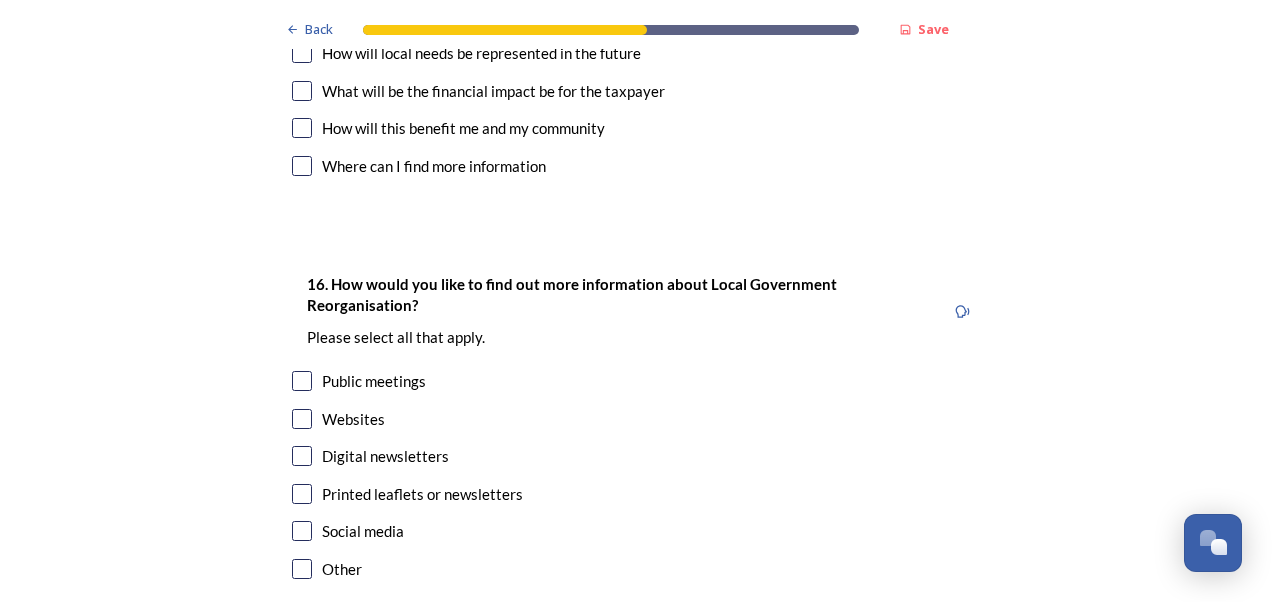 scroll, scrollTop: 6200, scrollLeft: 0, axis: vertical 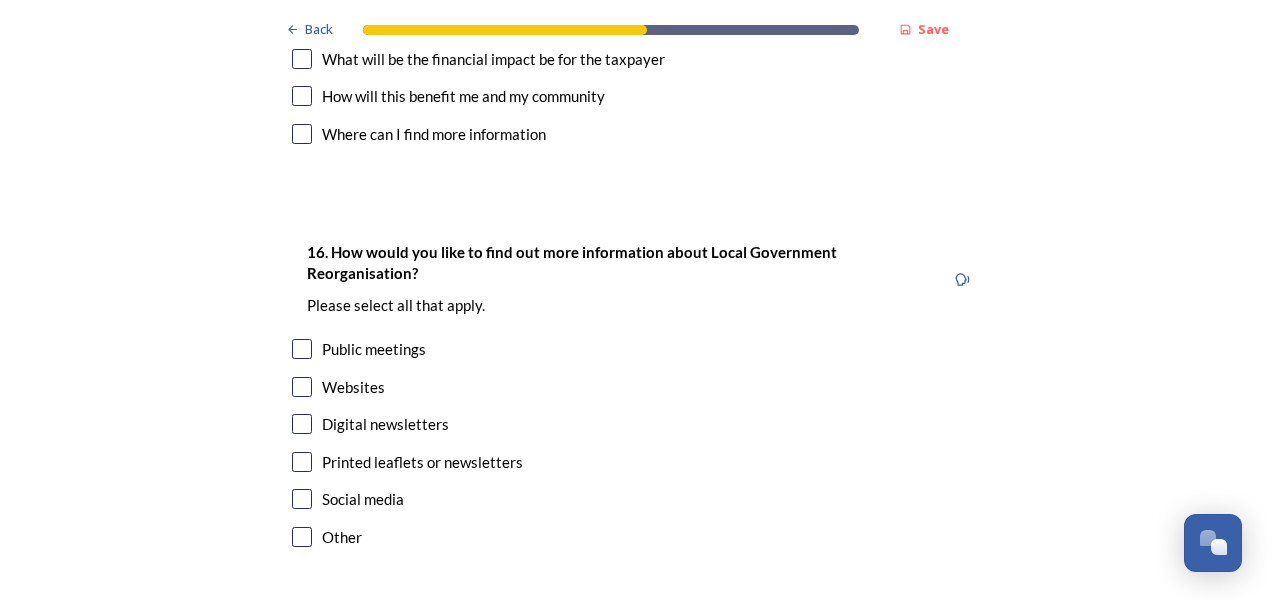click on "Public meetings" at bounding box center [374, 349] 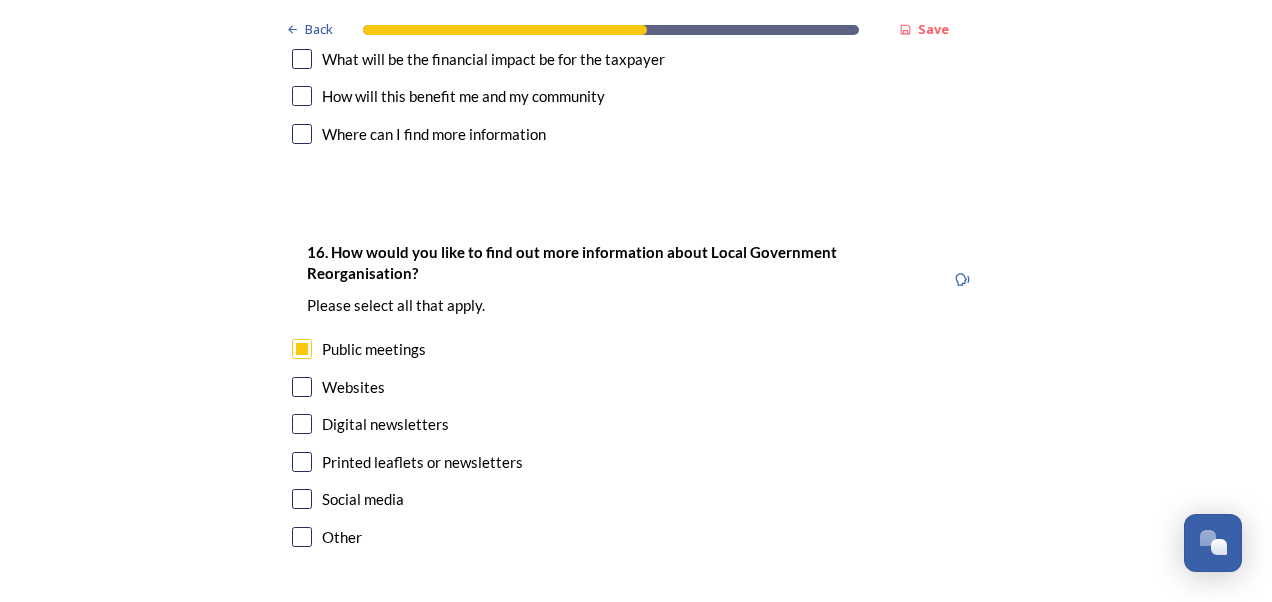 checkbox on "true" 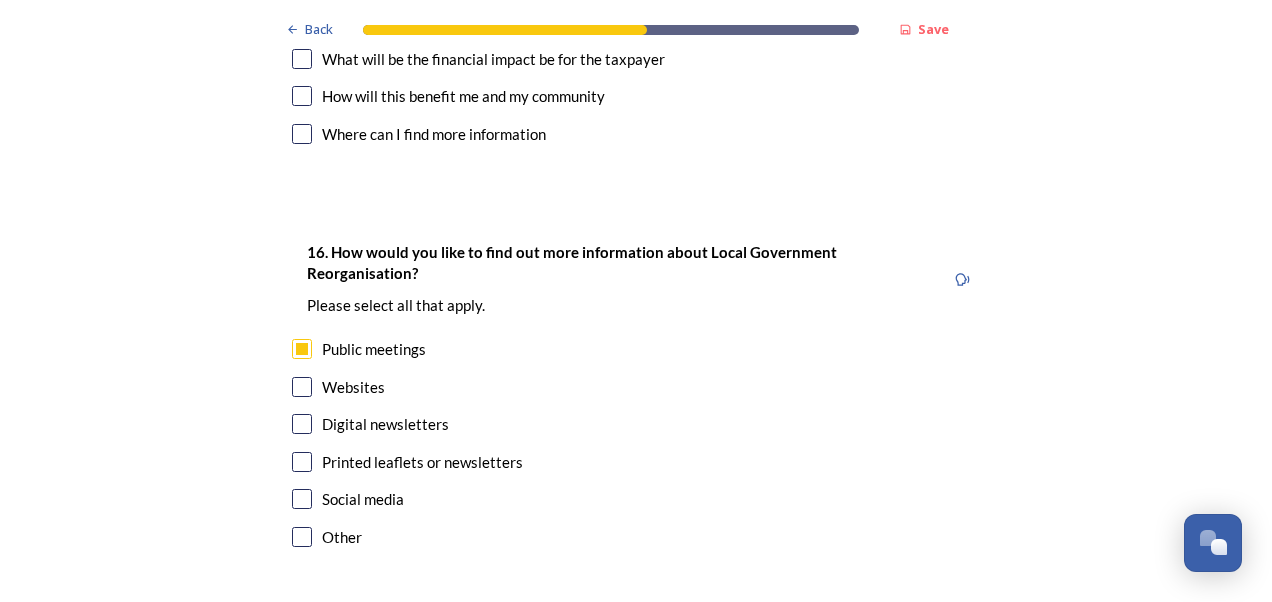 click on "Continue" at bounding box center (622, 647) 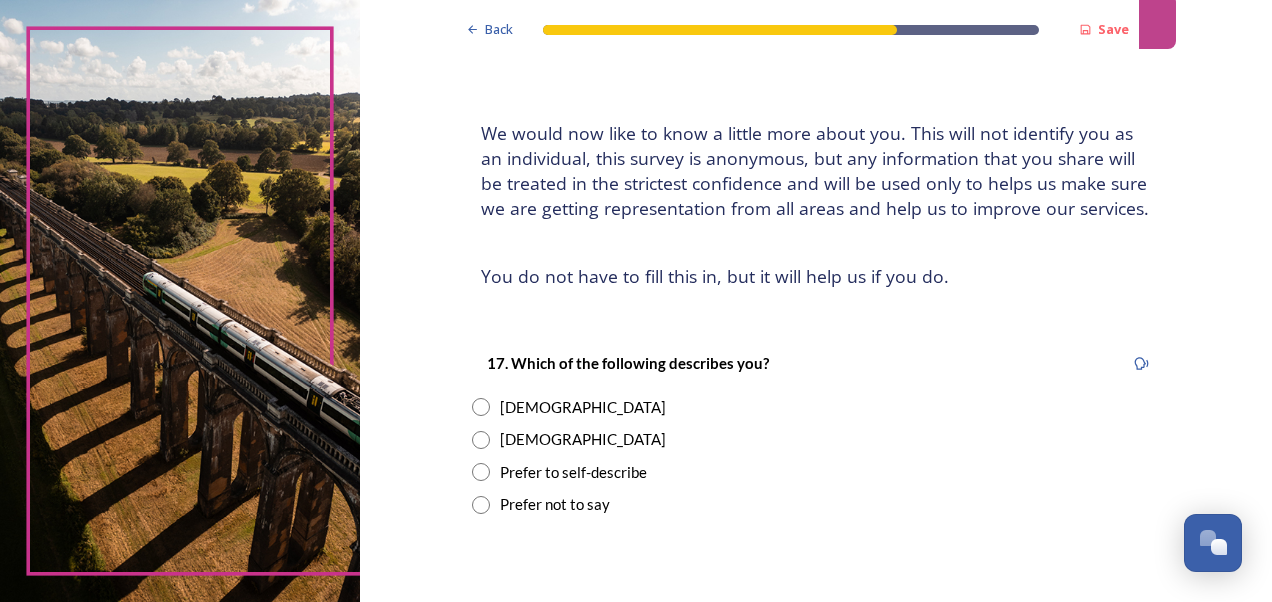 scroll, scrollTop: 200, scrollLeft: 0, axis: vertical 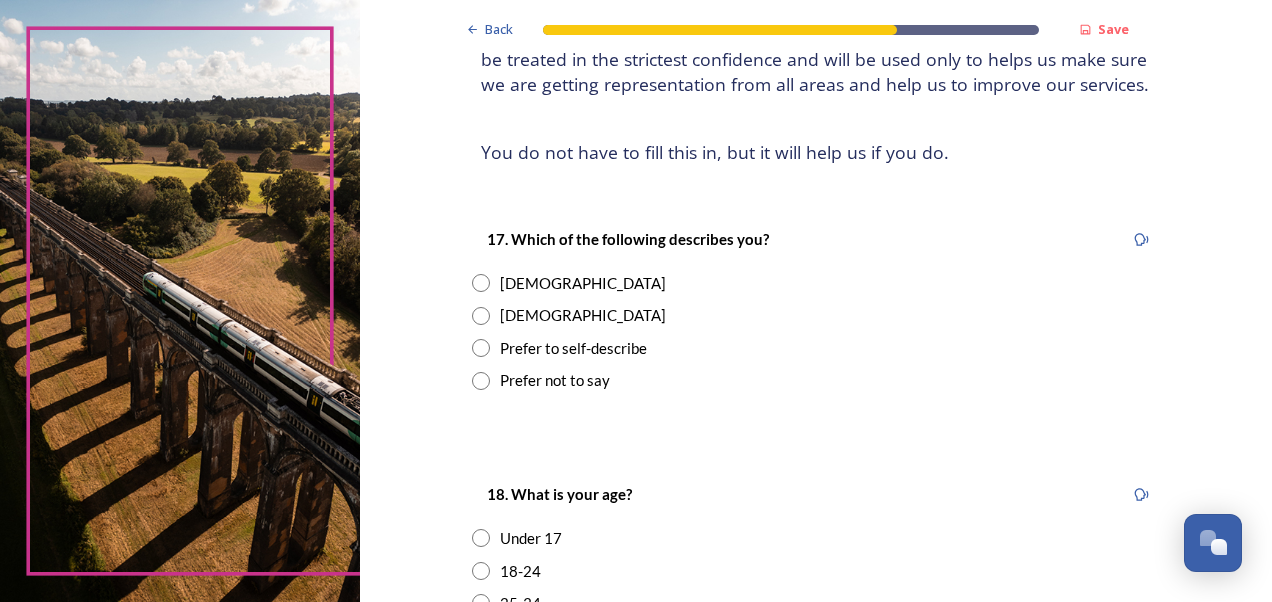 click at bounding box center (481, 283) 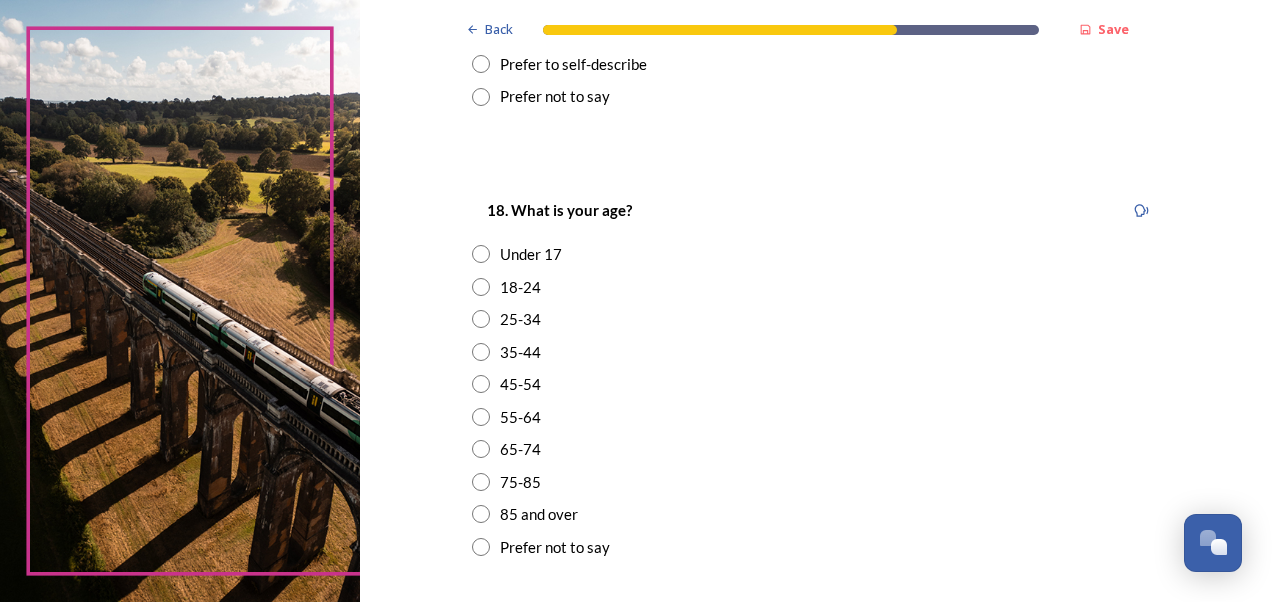 scroll, scrollTop: 600, scrollLeft: 0, axis: vertical 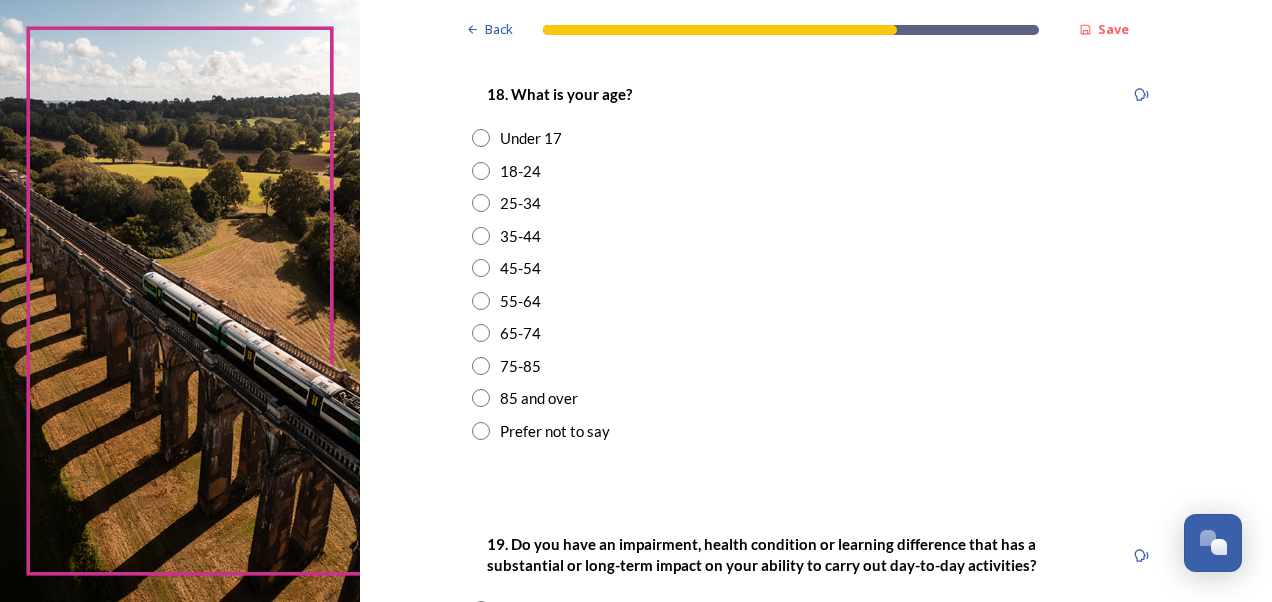 click at bounding box center [481, 236] 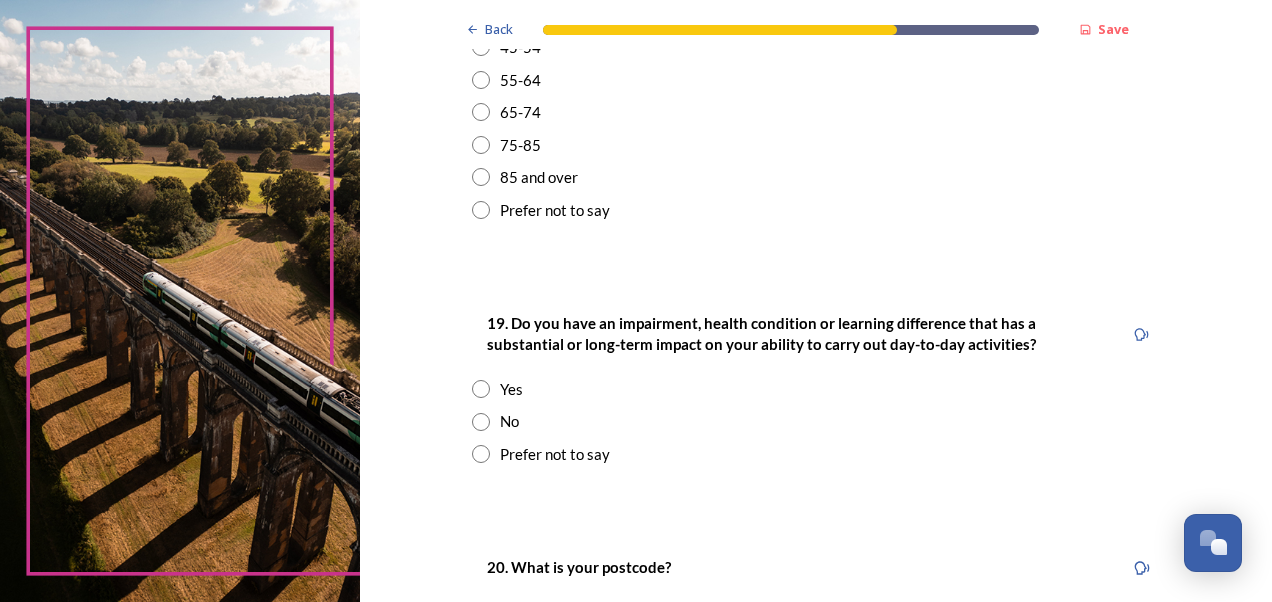 scroll, scrollTop: 900, scrollLeft: 0, axis: vertical 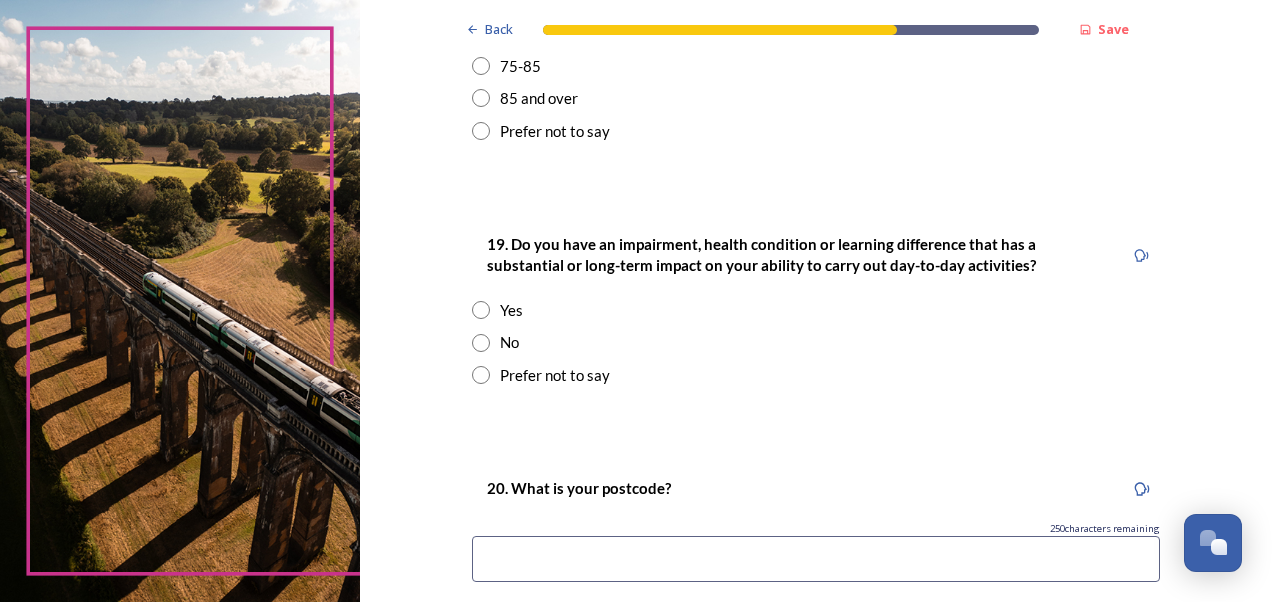 click on "No" at bounding box center [509, 342] 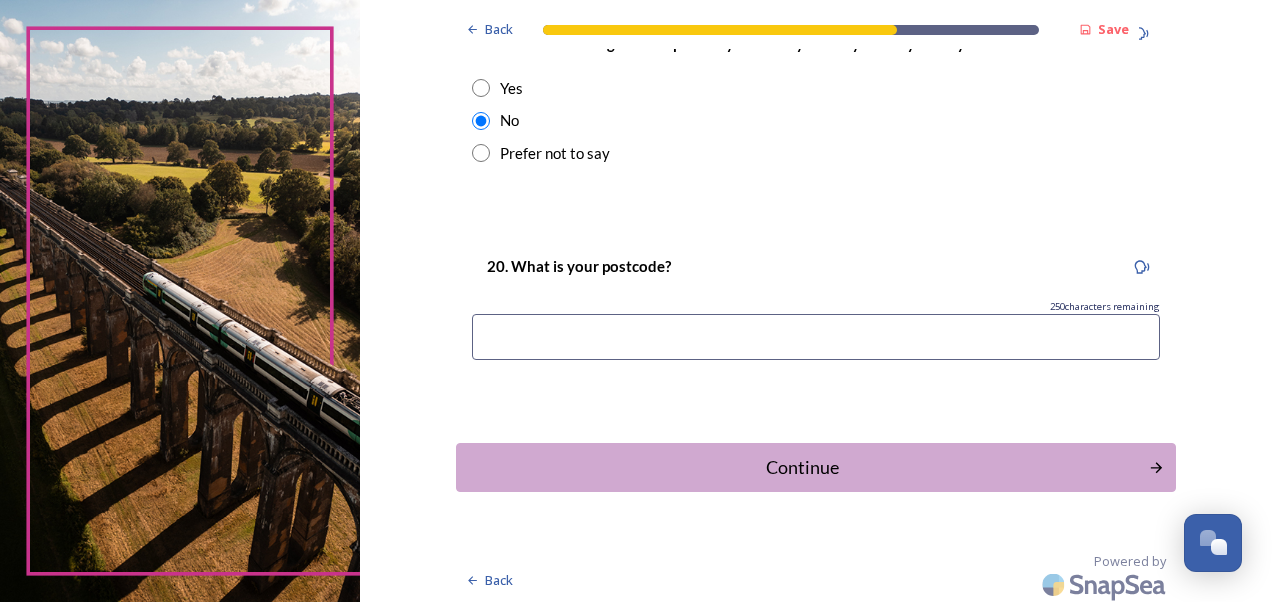 scroll, scrollTop: 1126, scrollLeft: 0, axis: vertical 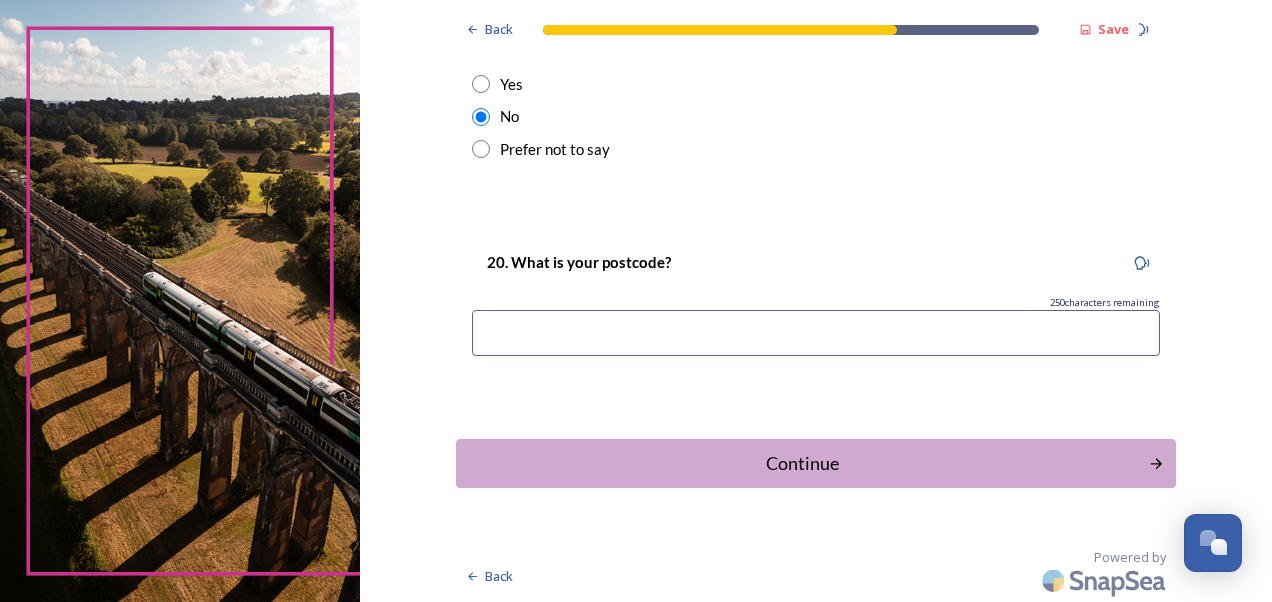 click at bounding box center (816, 333) 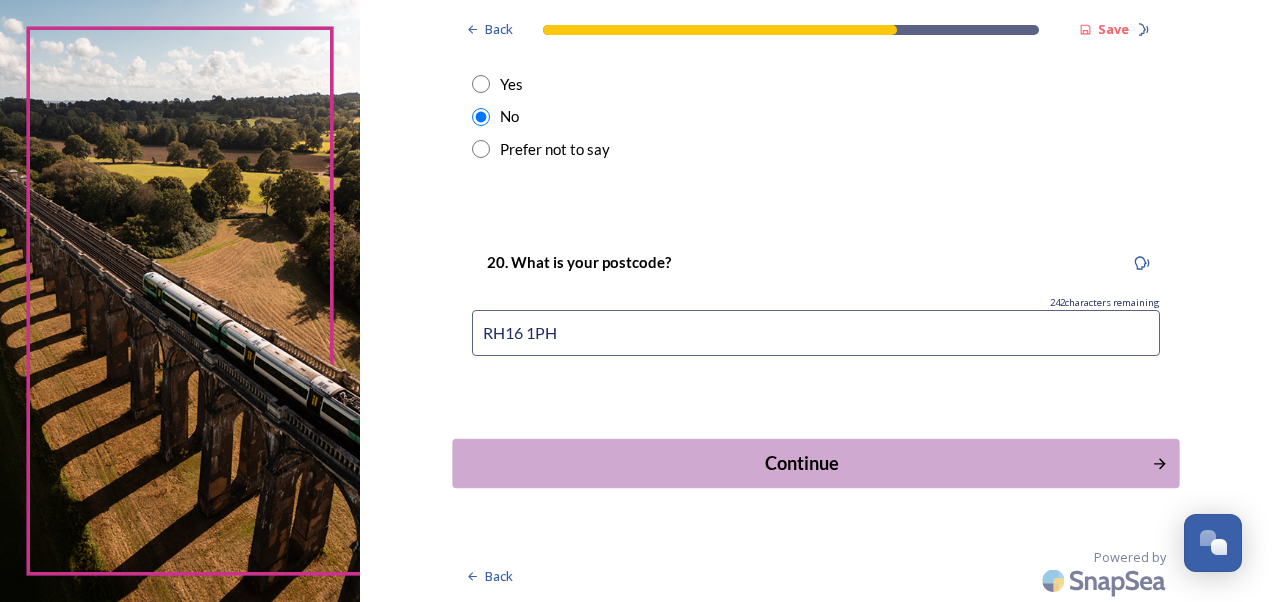 type on "RH16 1PH" 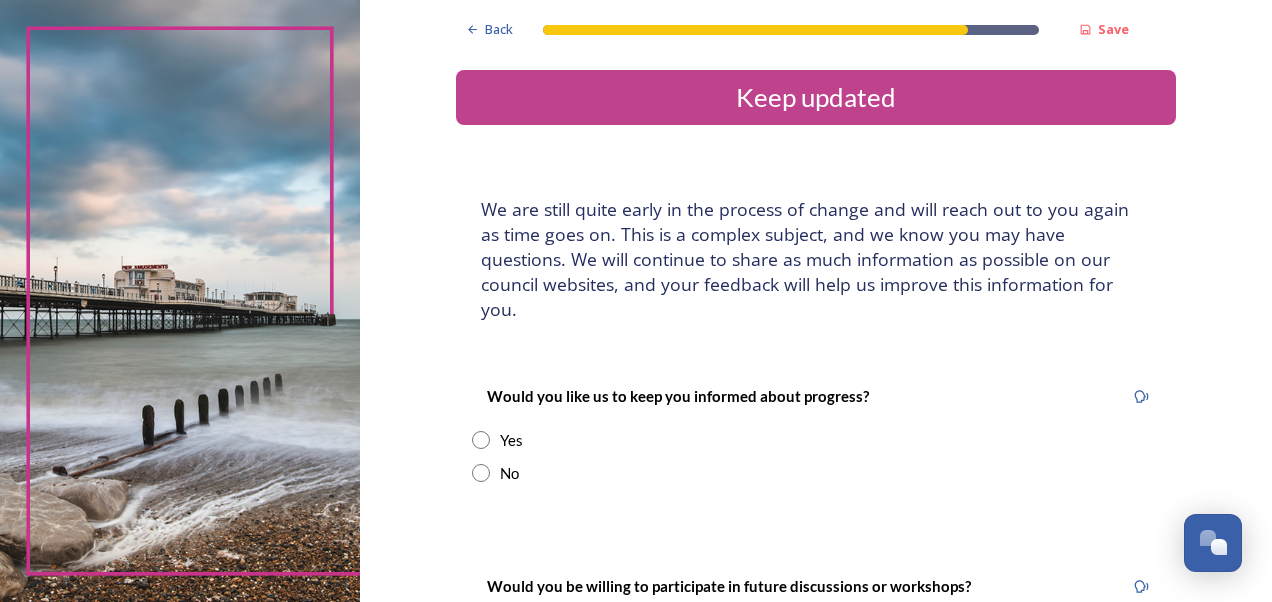click on "No" at bounding box center [509, 473] 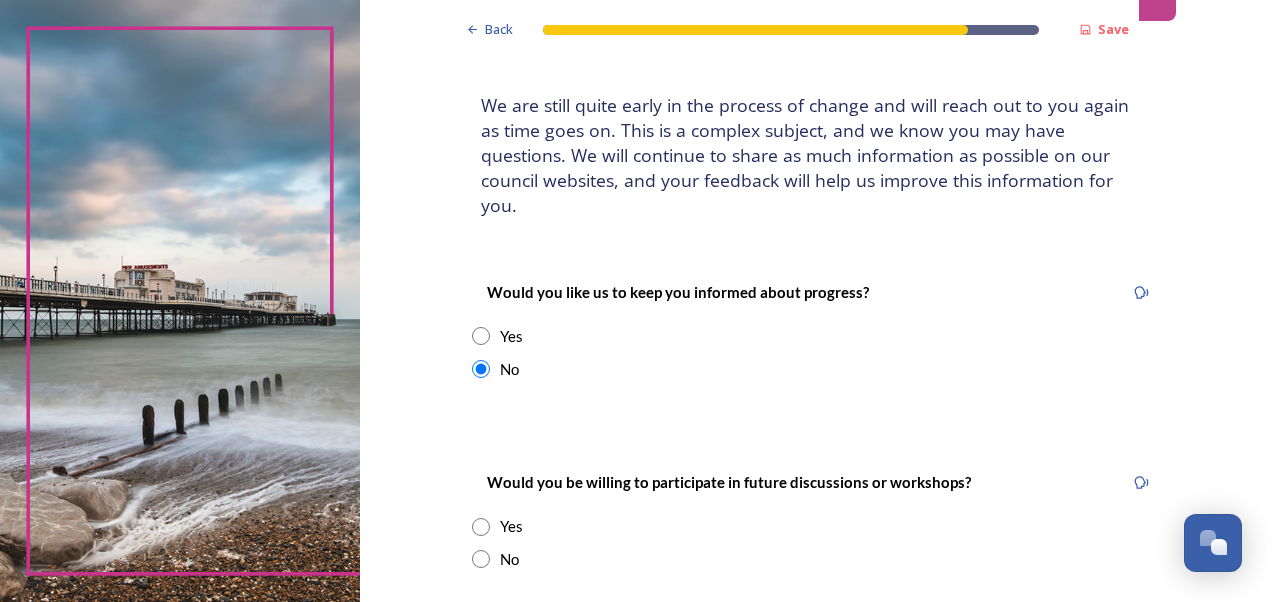 scroll, scrollTop: 200, scrollLeft: 0, axis: vertical 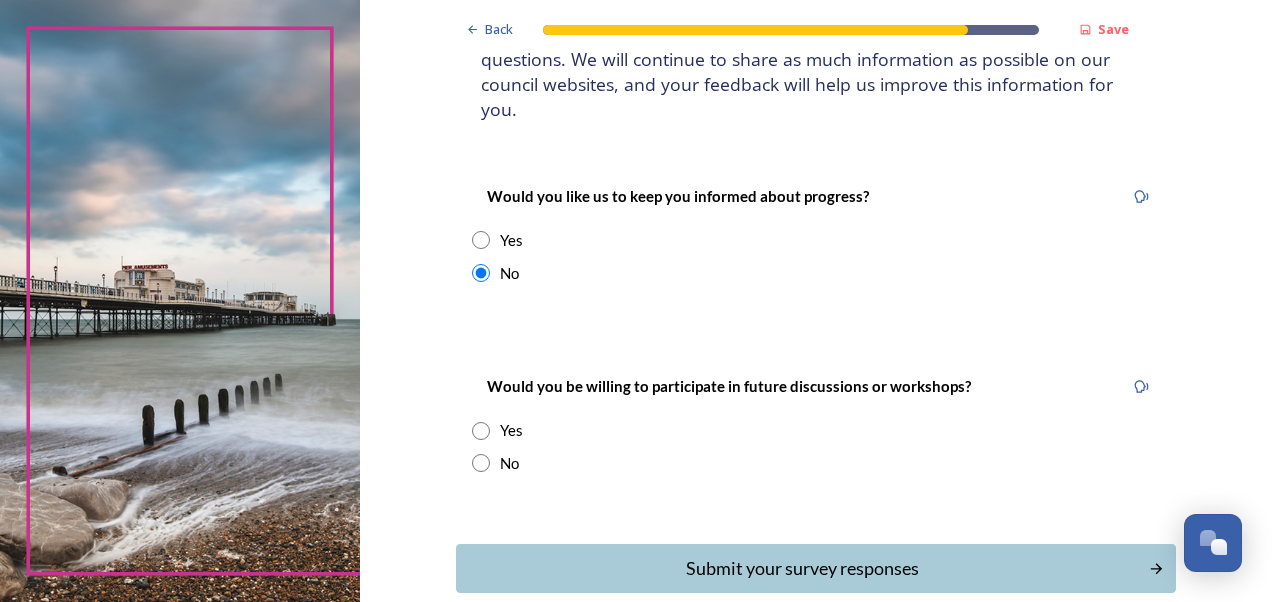 click on "No" at bounding box center (816, 463) 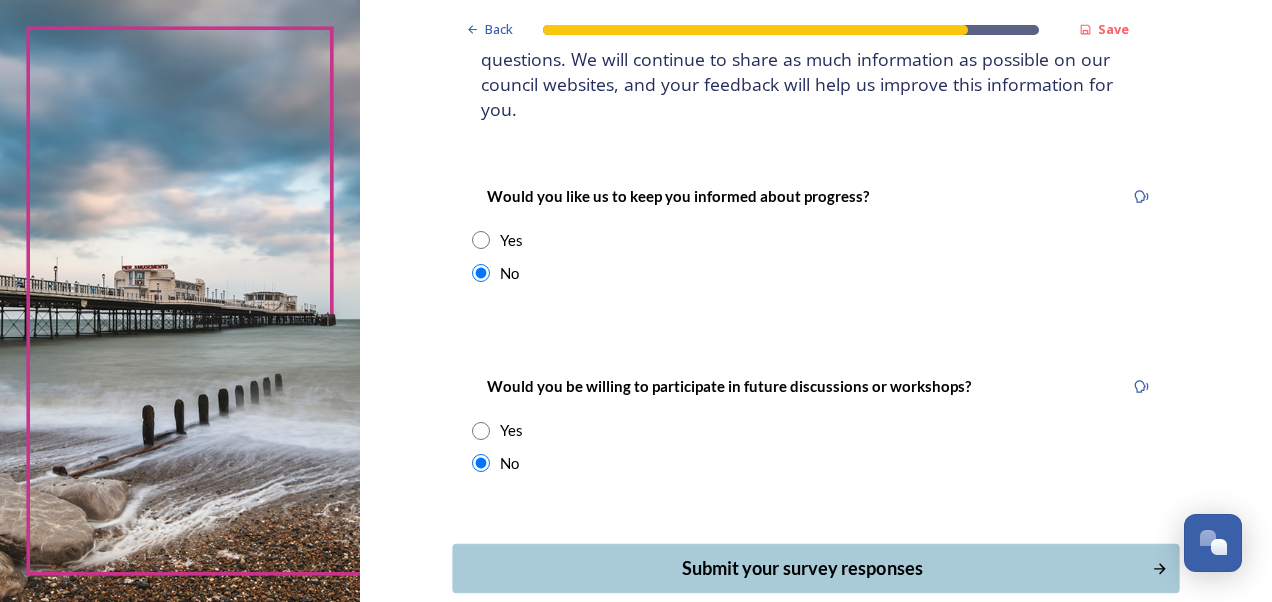 click on "Submit your survey responses" at bounding box center [801, 568] 